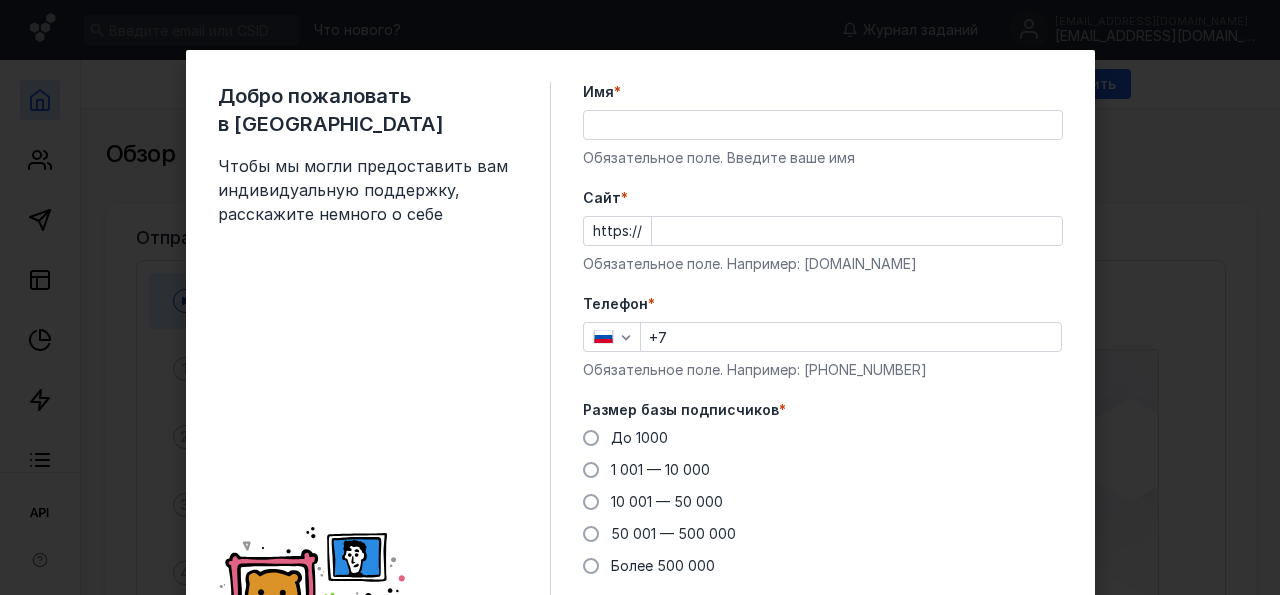 scroll, scrollTop: 0, scrollLeft: 0, axis: both 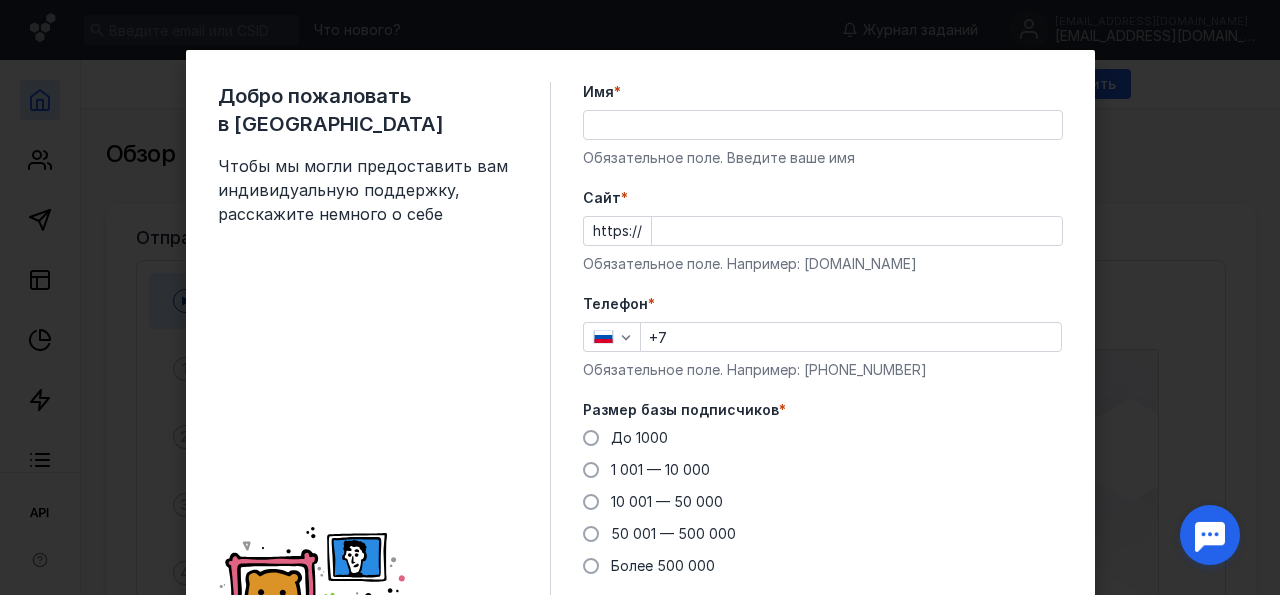 click on "Имя  * Обязательное поле. Введите ваше имя" at bounding box center [823, 125] 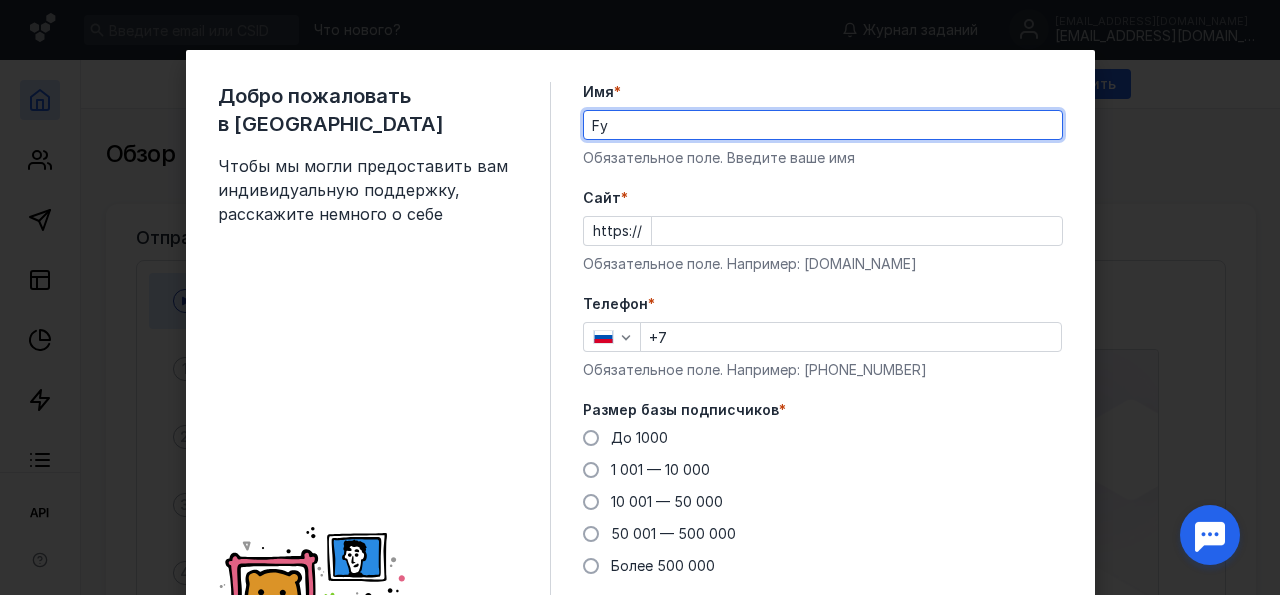 type on "F" 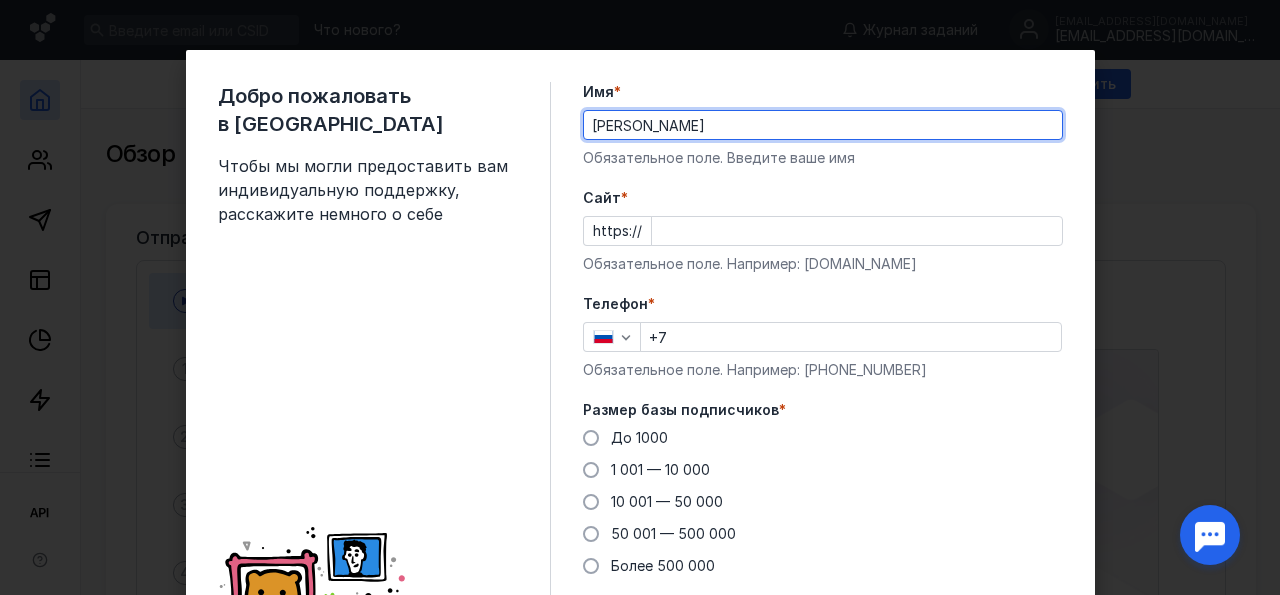 type on "[PERSON_NAME]" 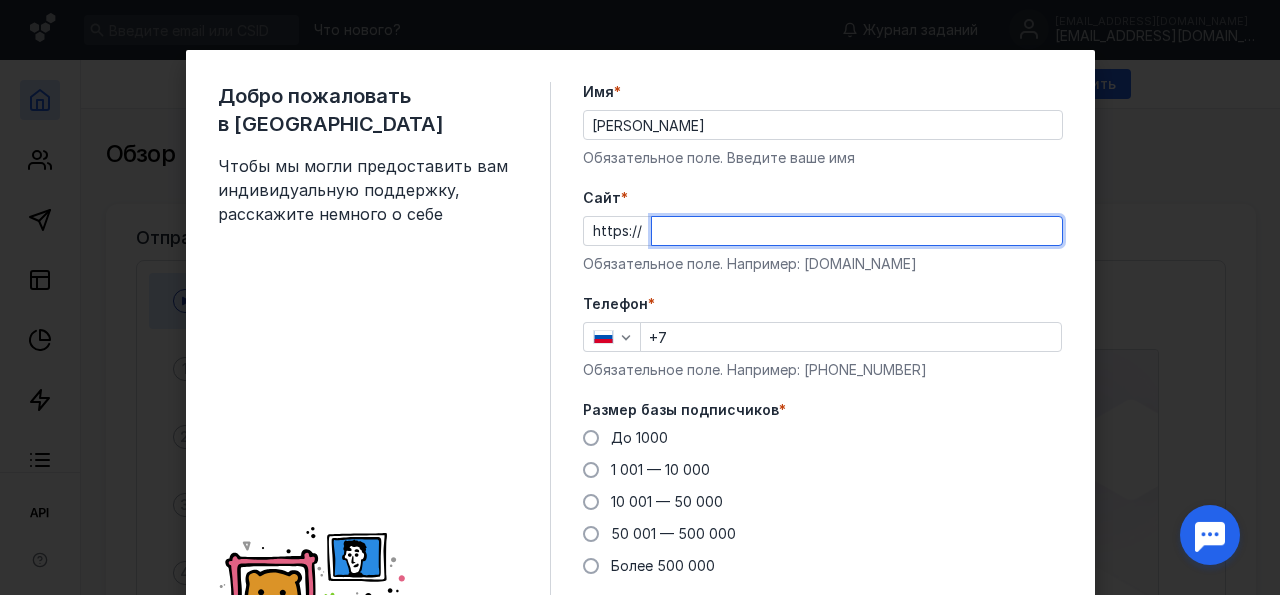 click on "Cайт  *" at bounding box center [857, 231] 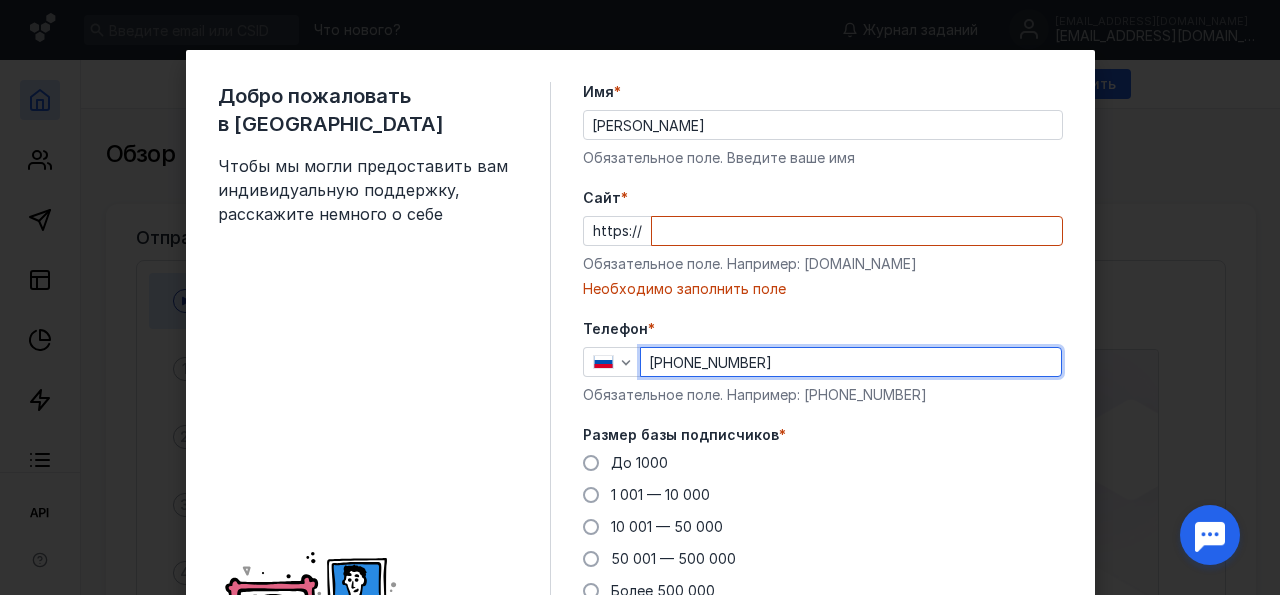 scroll, scrollTop: 196, scrollLeft: 0, axis: vertical 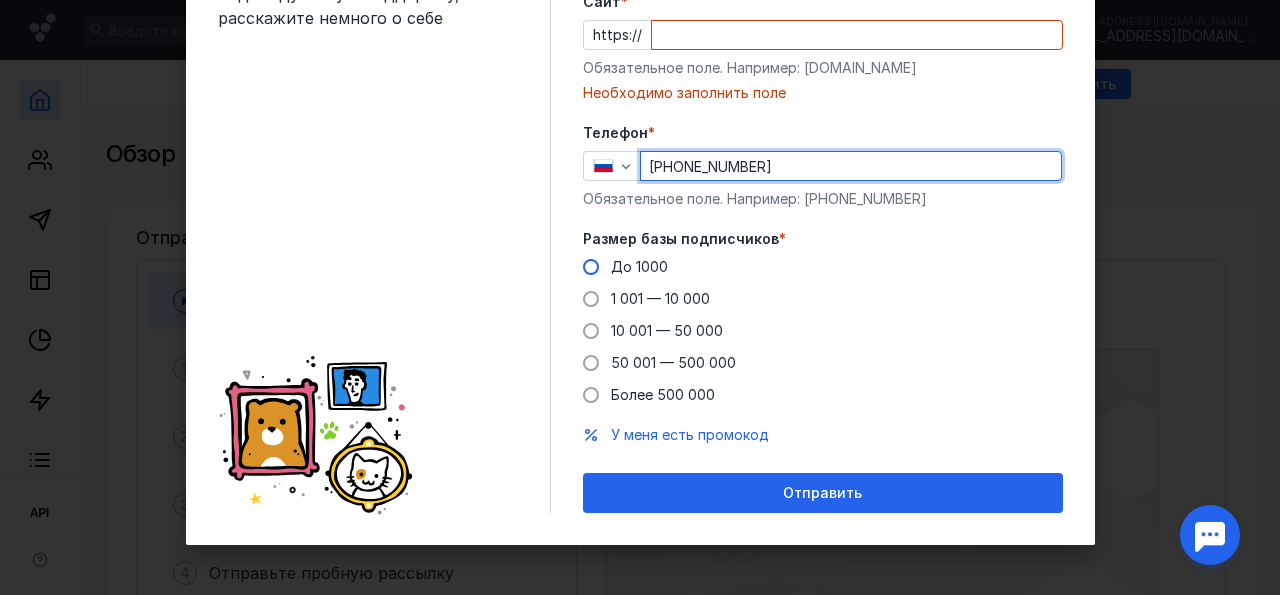 type on "[PHONE_NUMBER]" 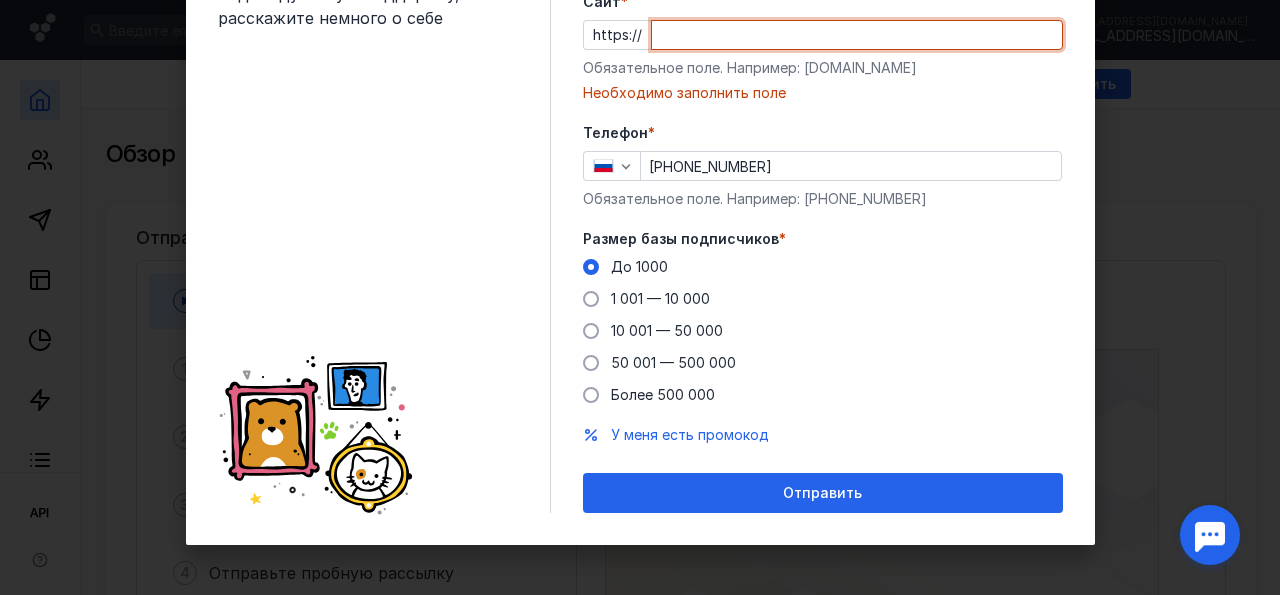 paste on "[DOMAIN_NAME][URL]" 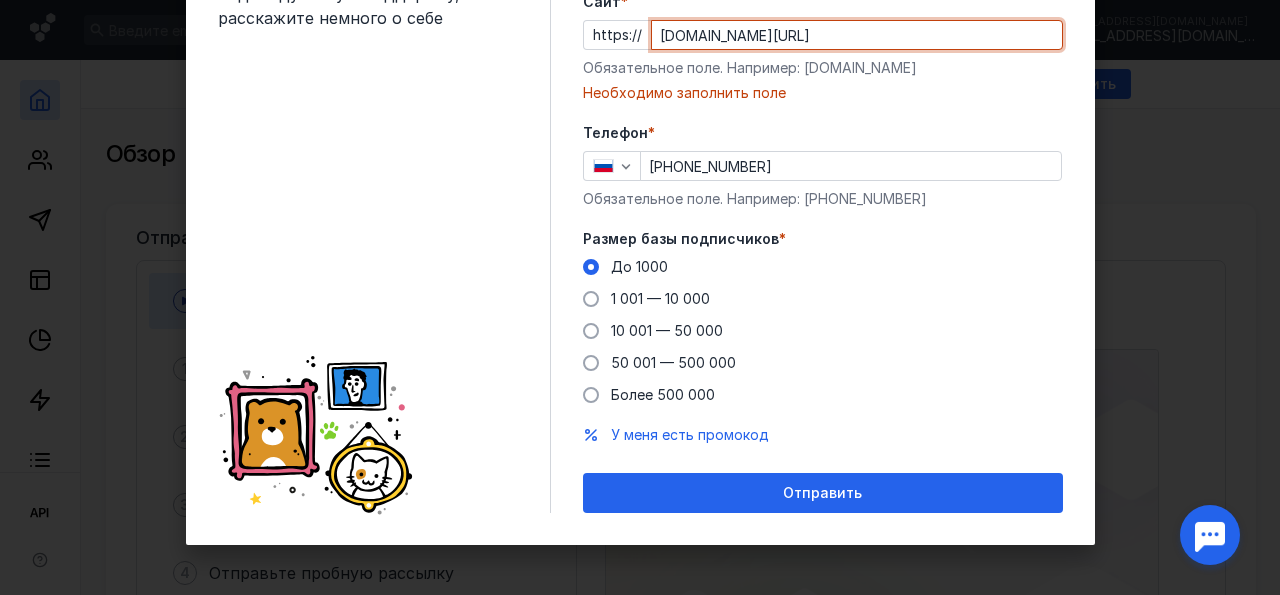 scroll, scrollTop: 171, scrollLeft: 0, axis: vertical 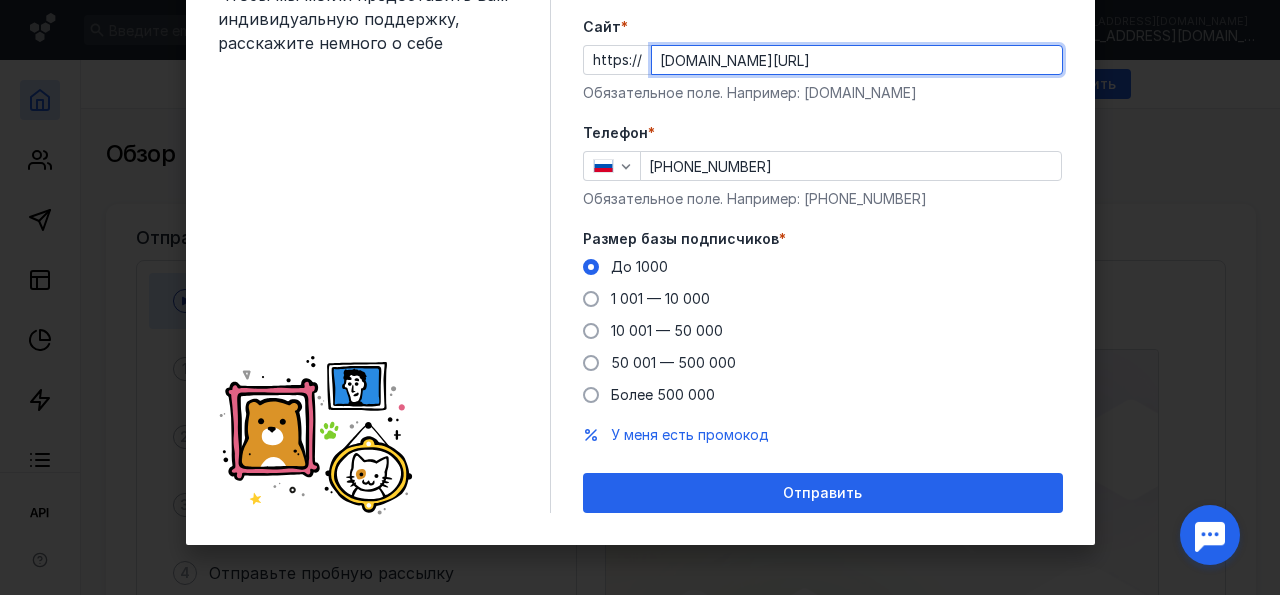 click on "[DOMAIN_NAME][URL]" at bounding box center (857, 60) 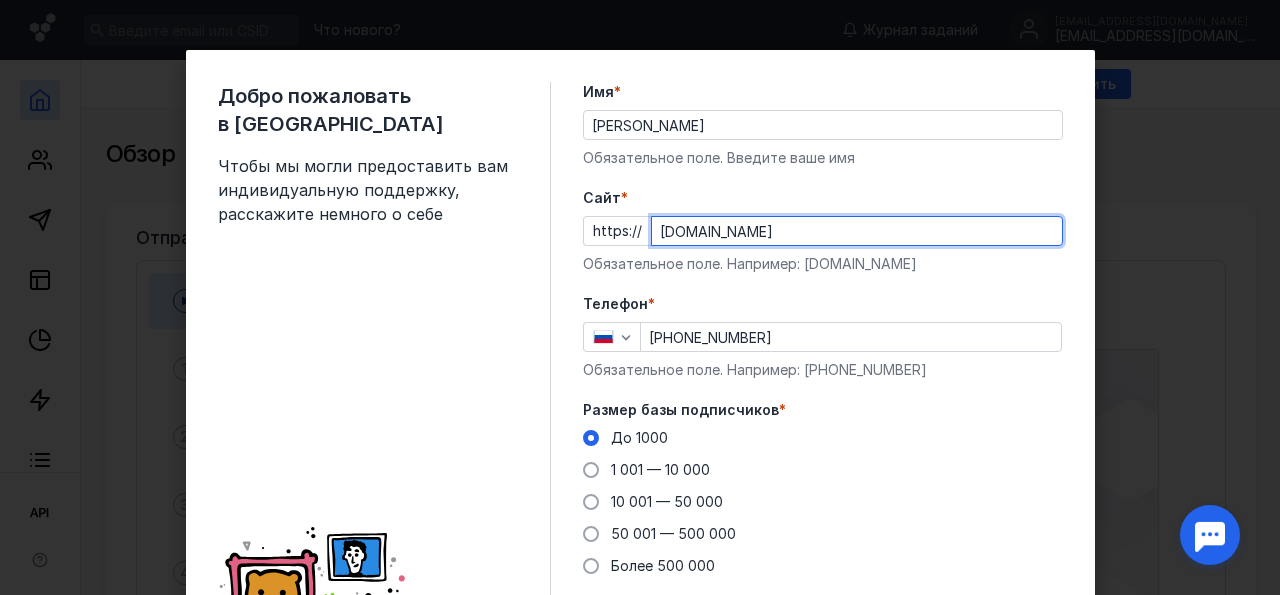 scroll, scrollTop: 171, scrollLeft: 0, axis: vertical 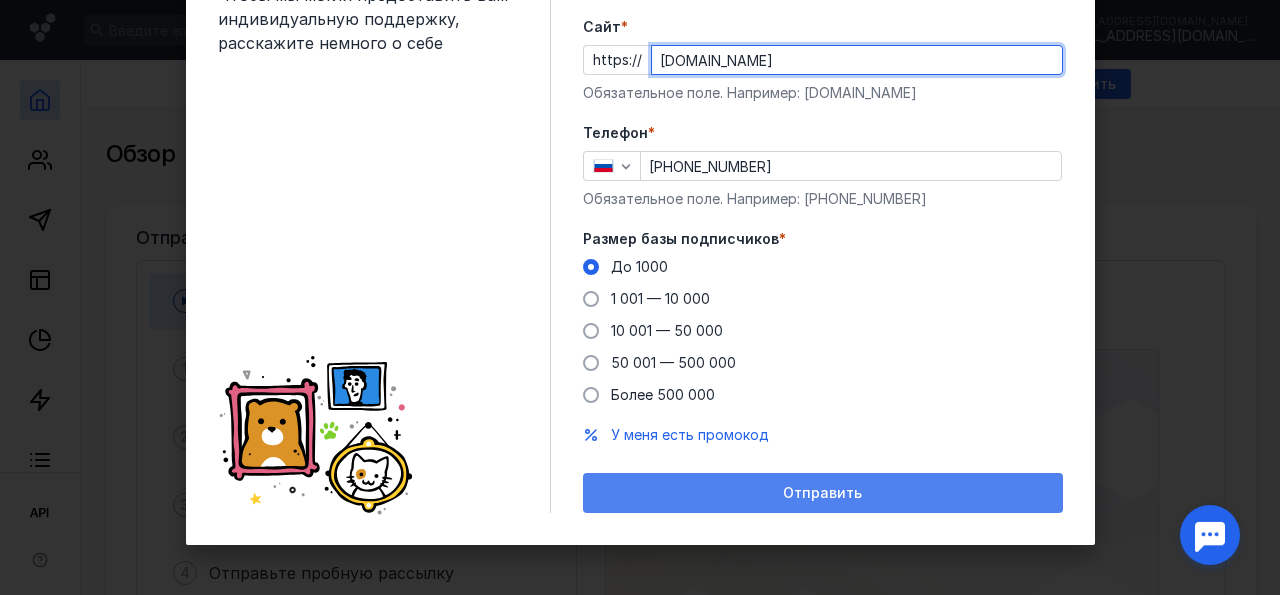 type on "[DOMAIN_NAME]" 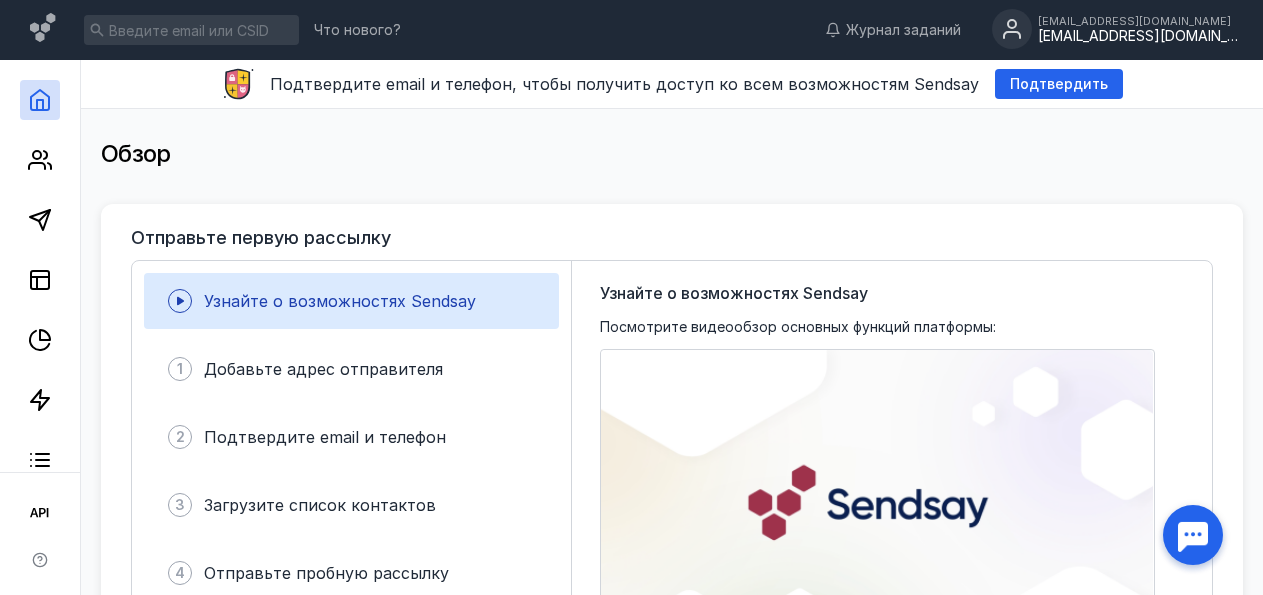click 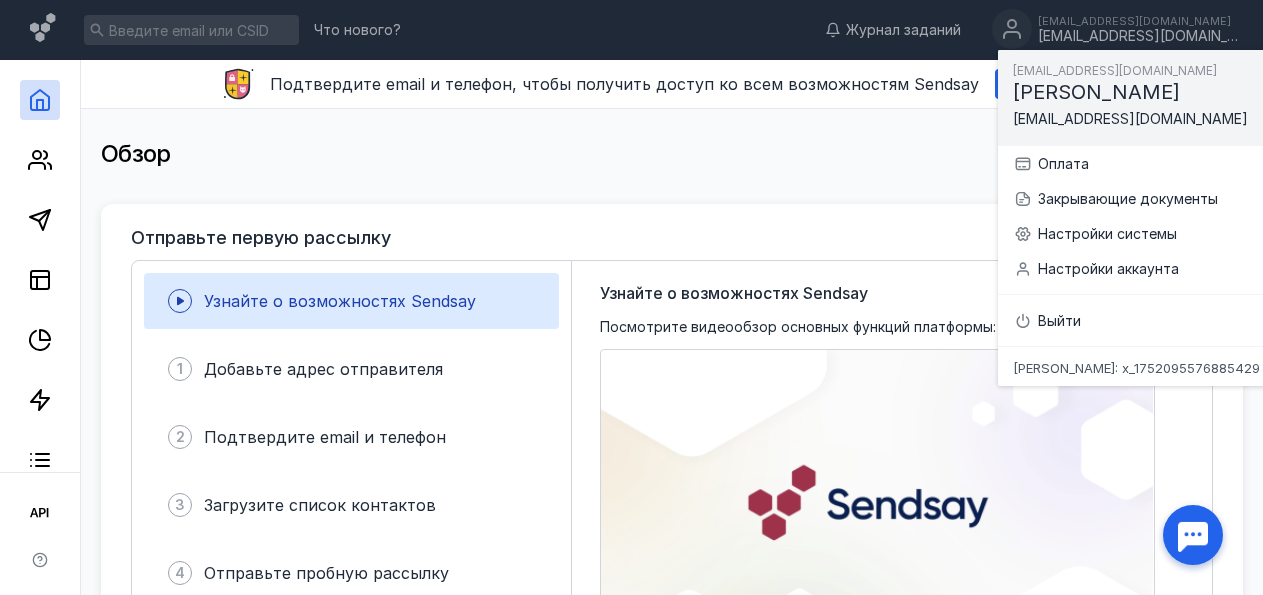 click on "Обзор" at bounding box center [672, 154] 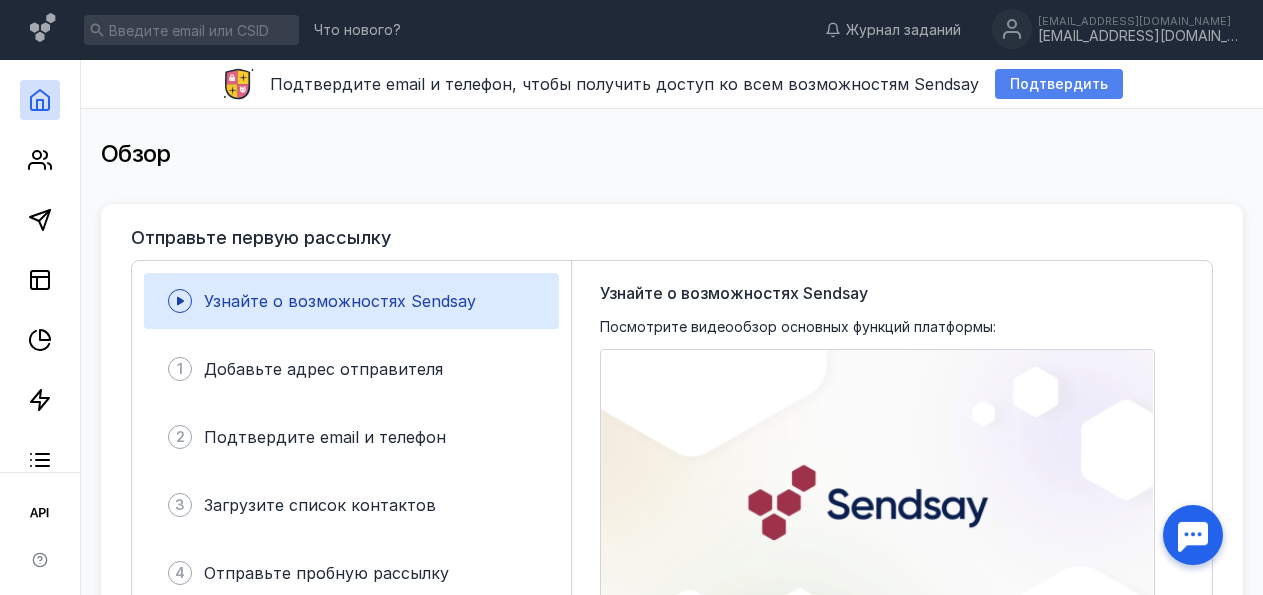 click on "Подтвердить" at bounding box center [1059, 84] 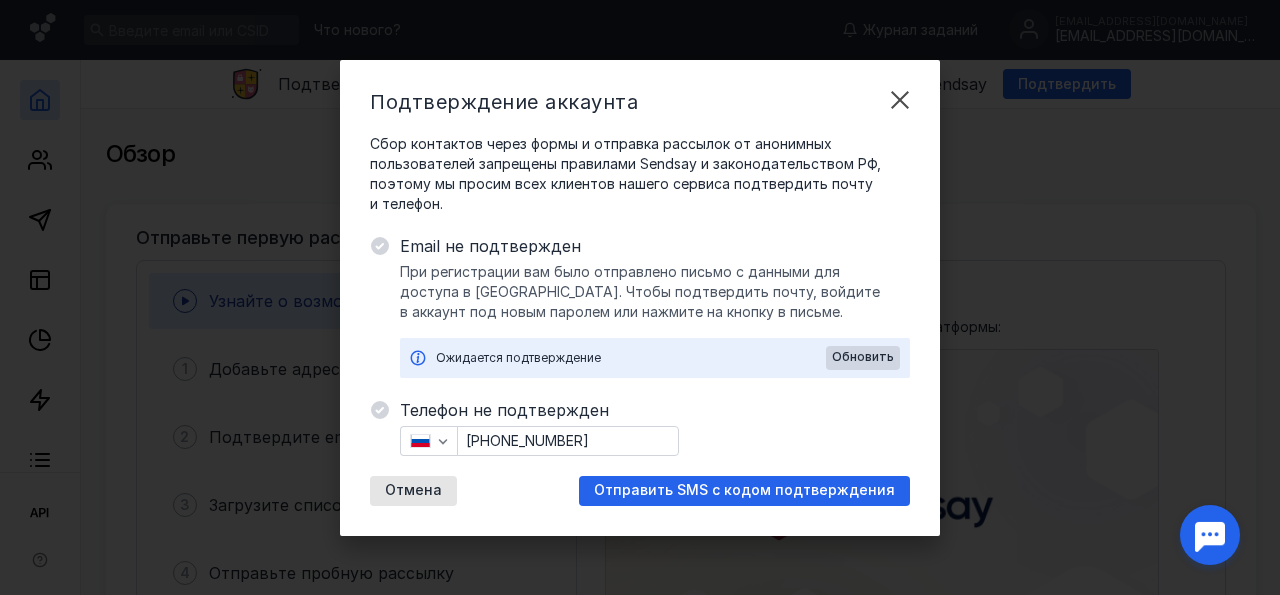 click on "Отправить SMS с кодом подтверждения" at bounding box center (744, 490) 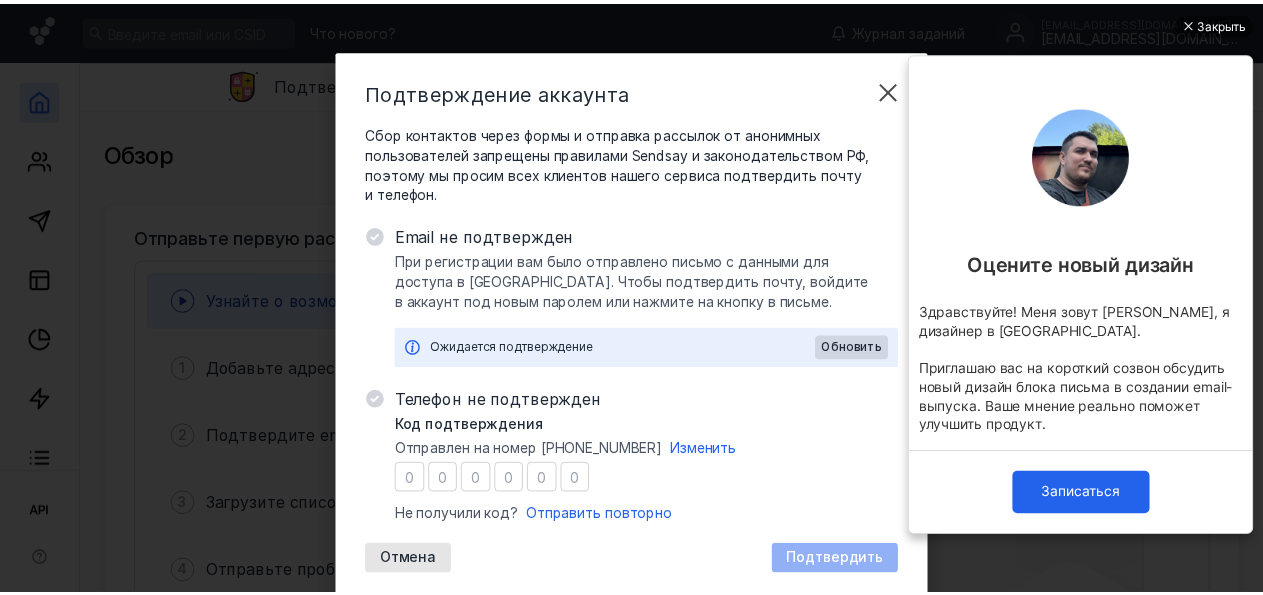 scroll, scrollTop: 0, scrollLeft: 0, axis: both 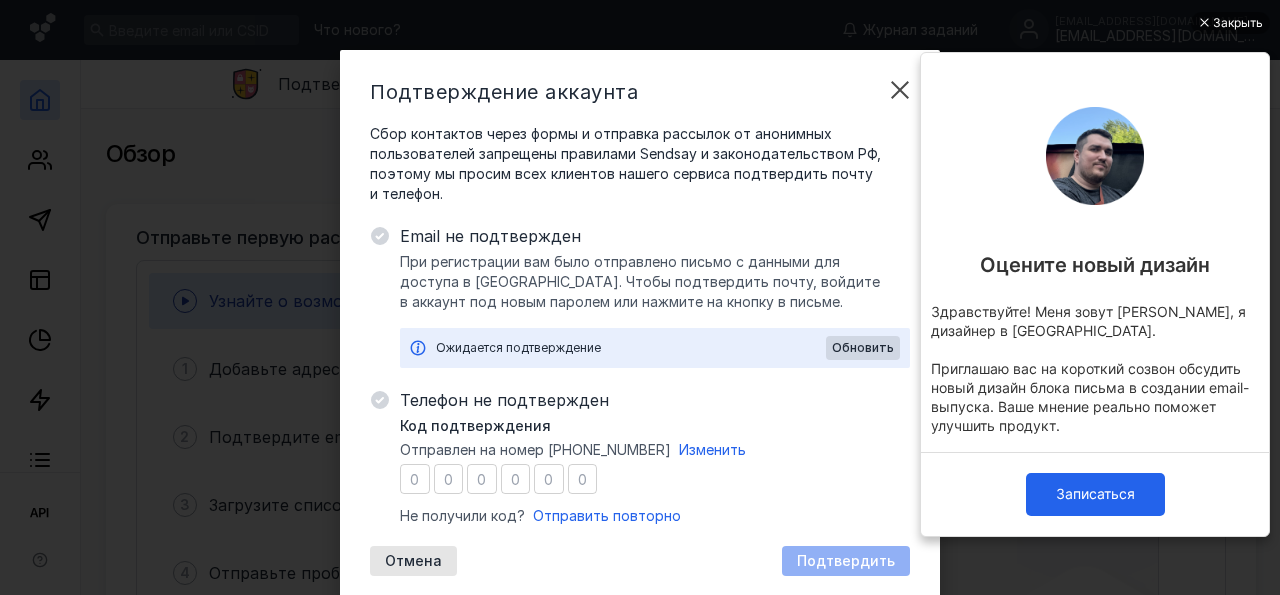 type on "0" 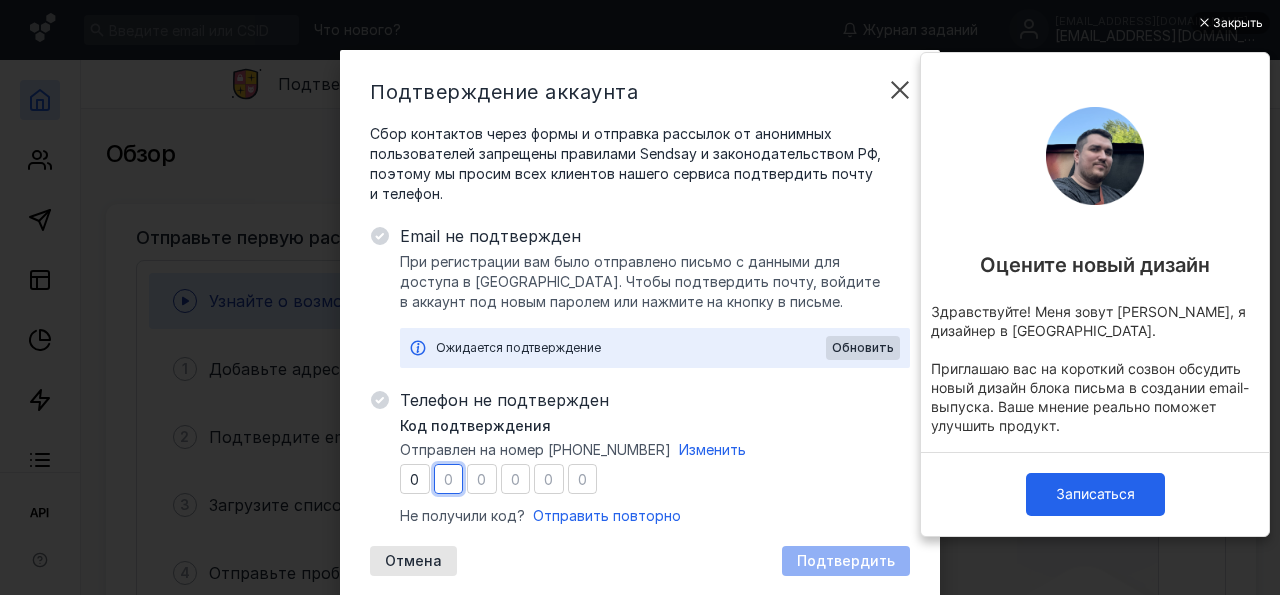 type on "6" 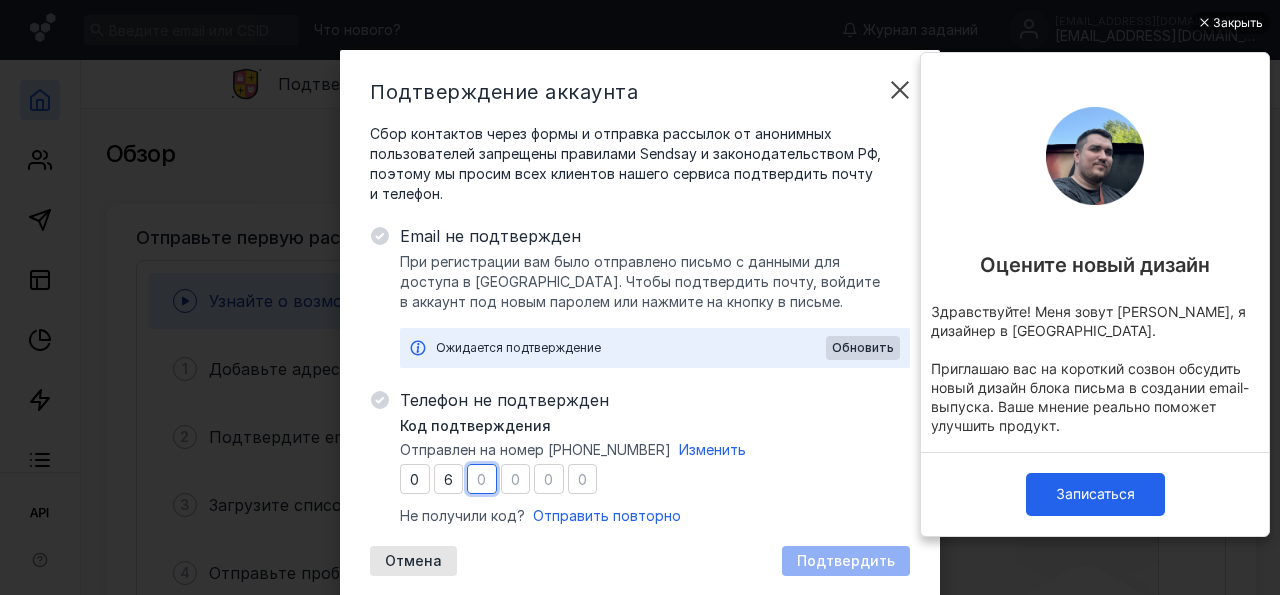 type on "4" 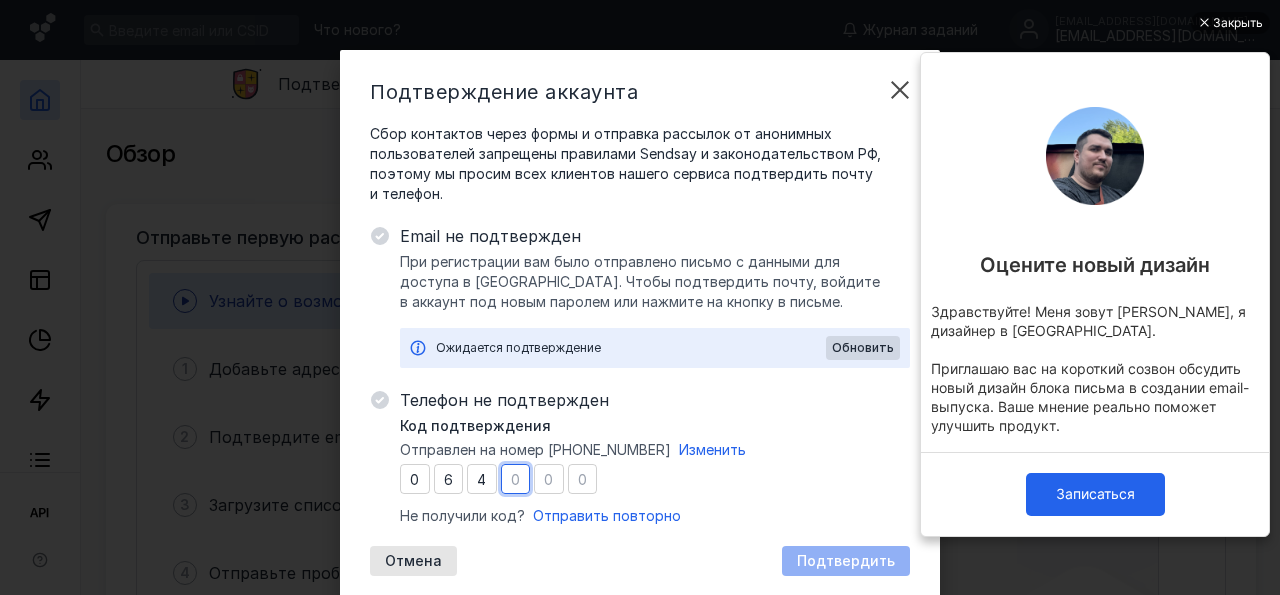 type on "6" 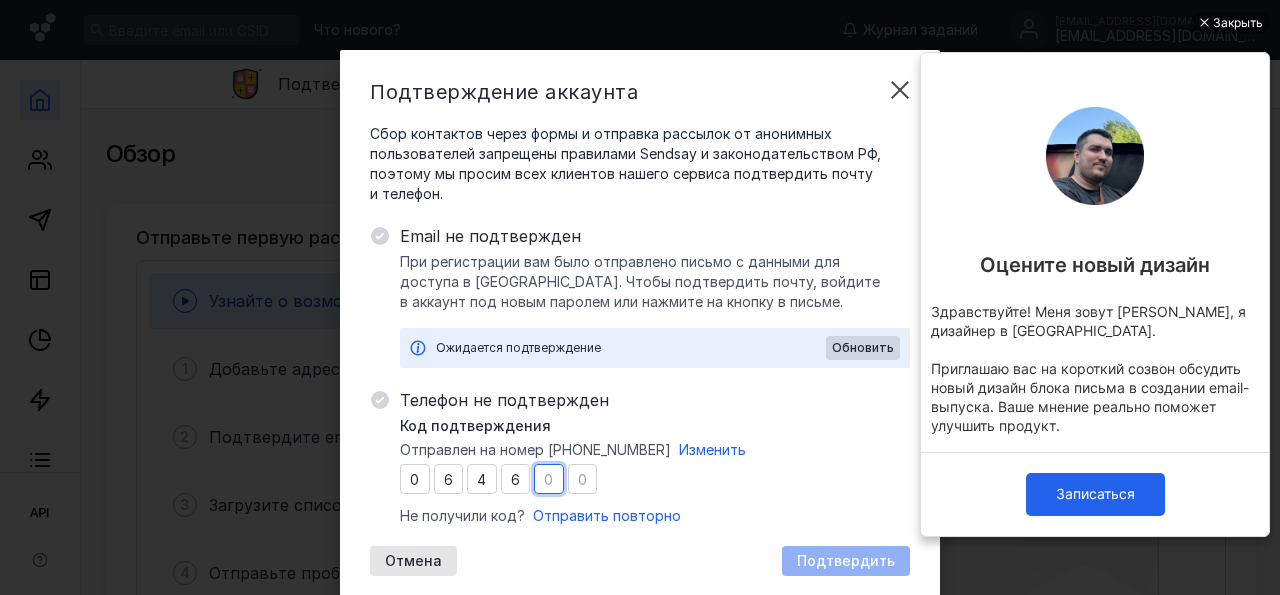 type on "9" 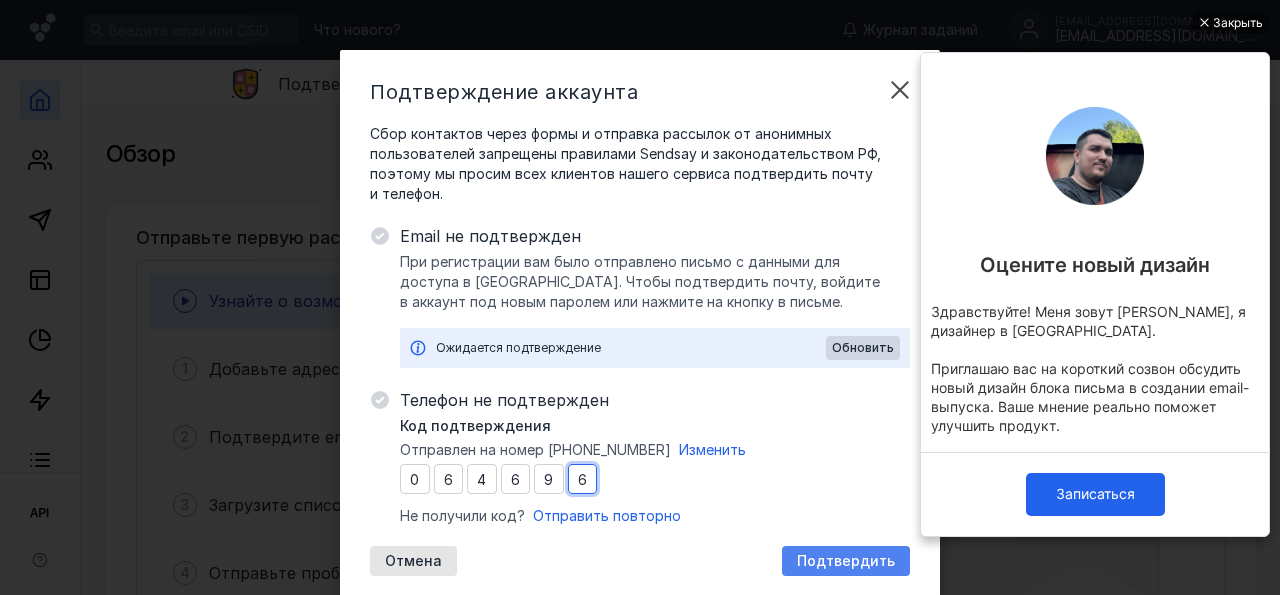type on "6" 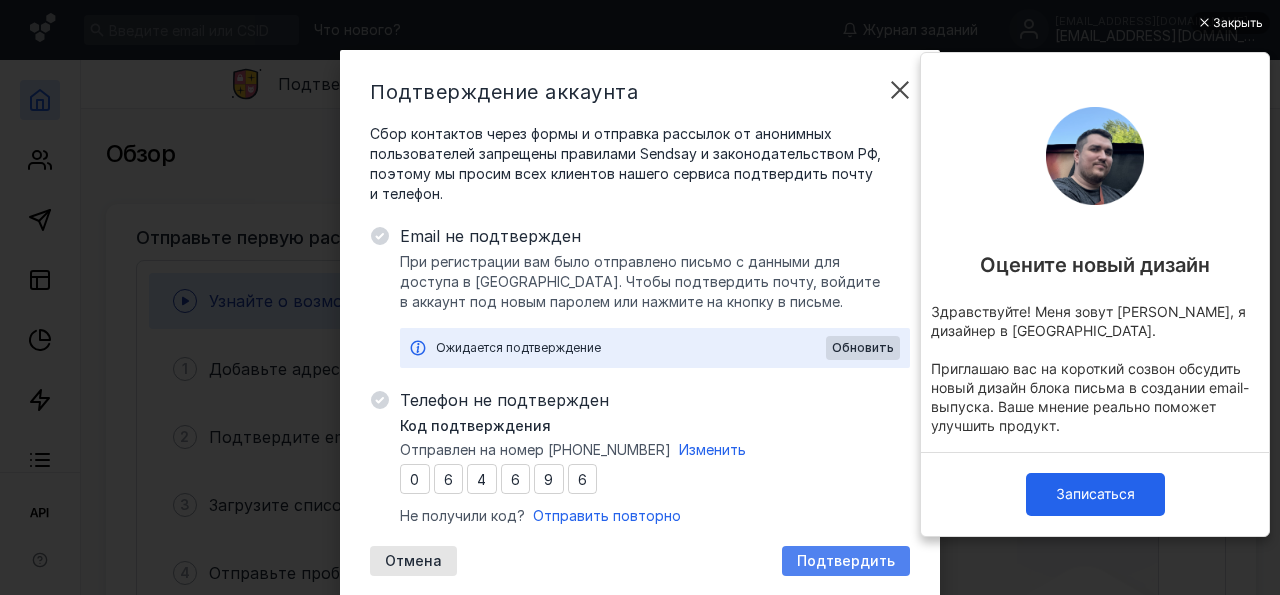 click on "Подтвердить" at bounding box center (846, 561) 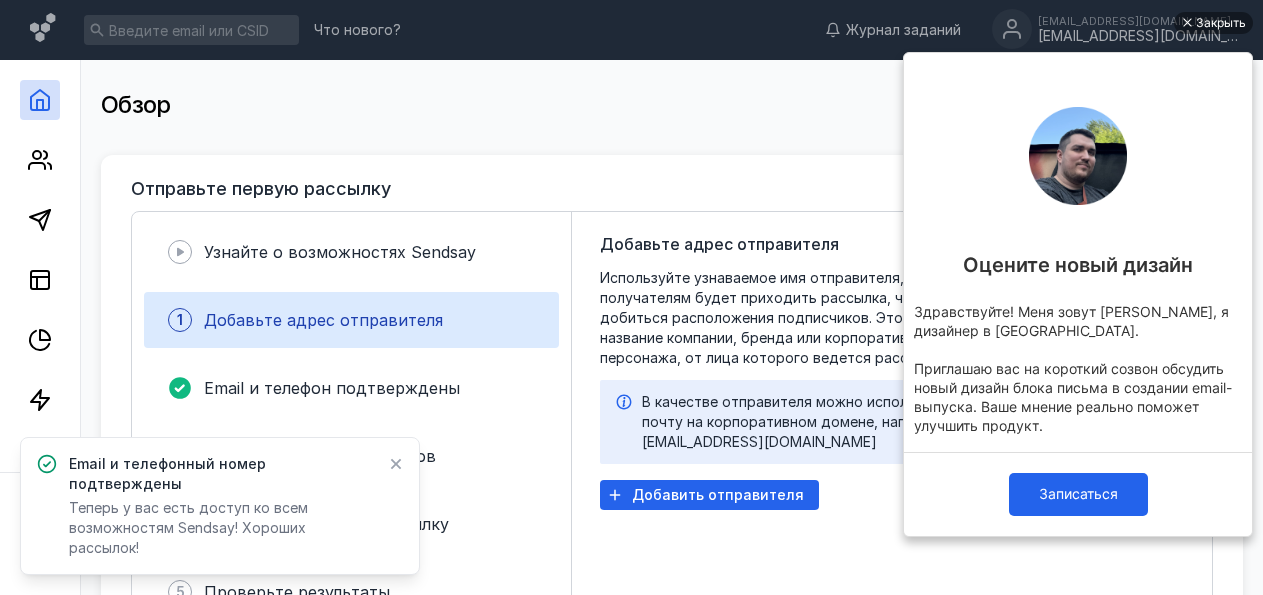 click on "Email и телефонный номер подтверждены Теперь у вас есть доступ ко всем возможностям Sendsay! Хороших рассылок!" at bounding box center [220, 506] 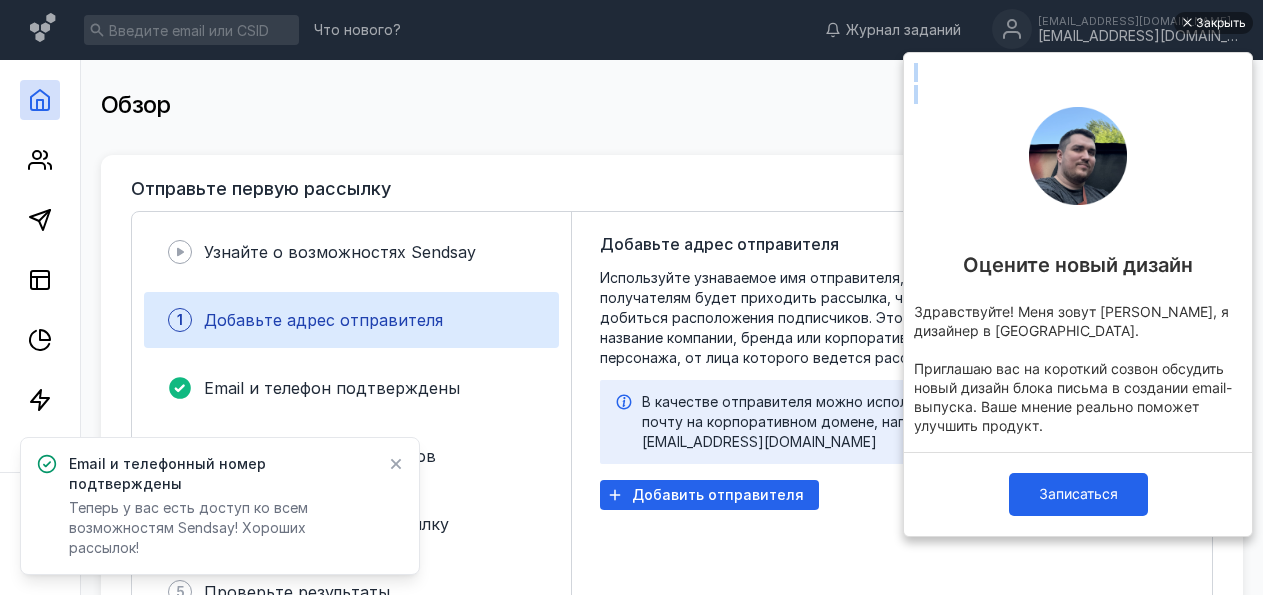 drag, startPoint x: 1168, startPoint y: 82, endPoint x: 1170, endPoint y: 105, distance: 23.086792 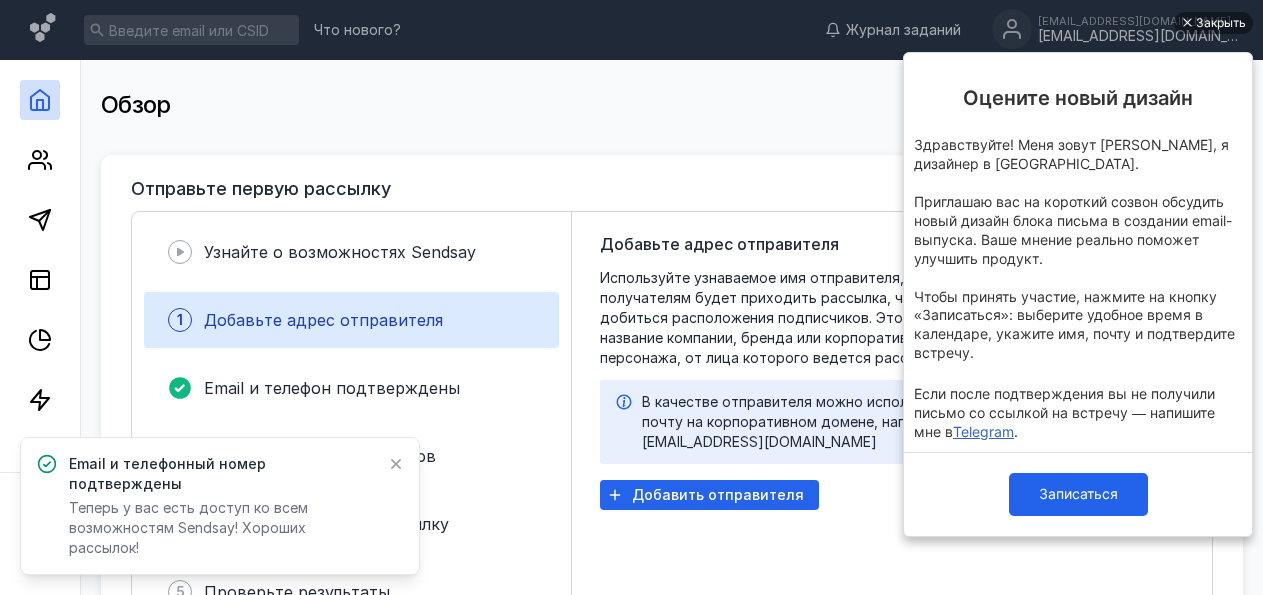 scroll, scrollTop: 0, scrollLeft: 0, axis: both 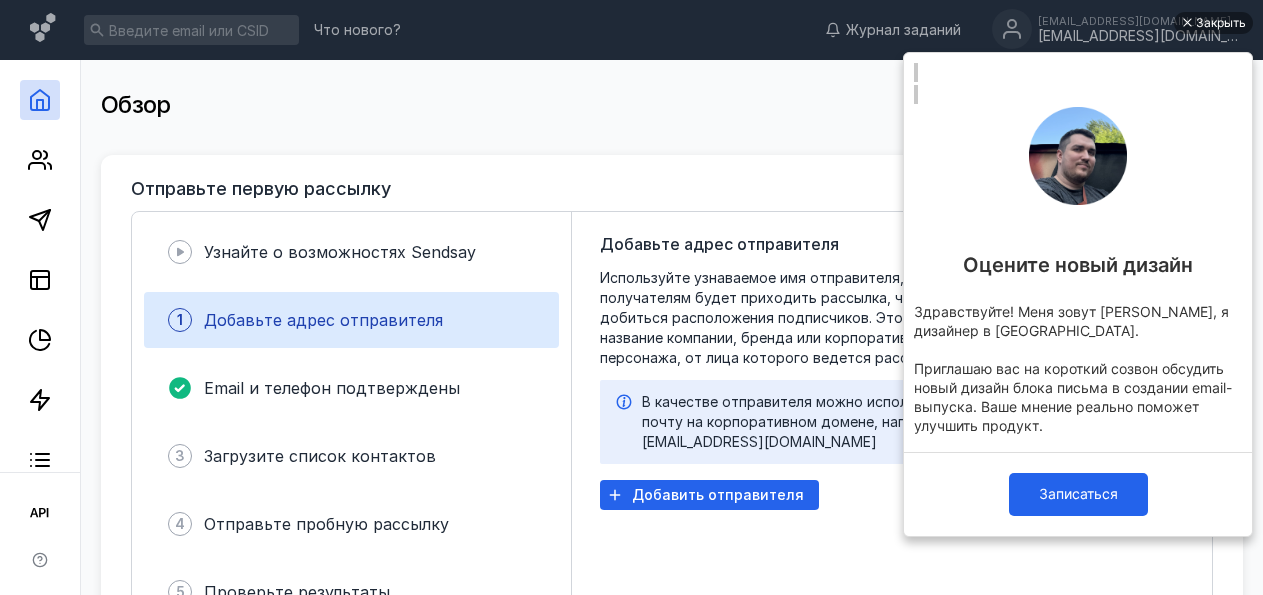 click on "Обзор" at bounding box center (672, 105) 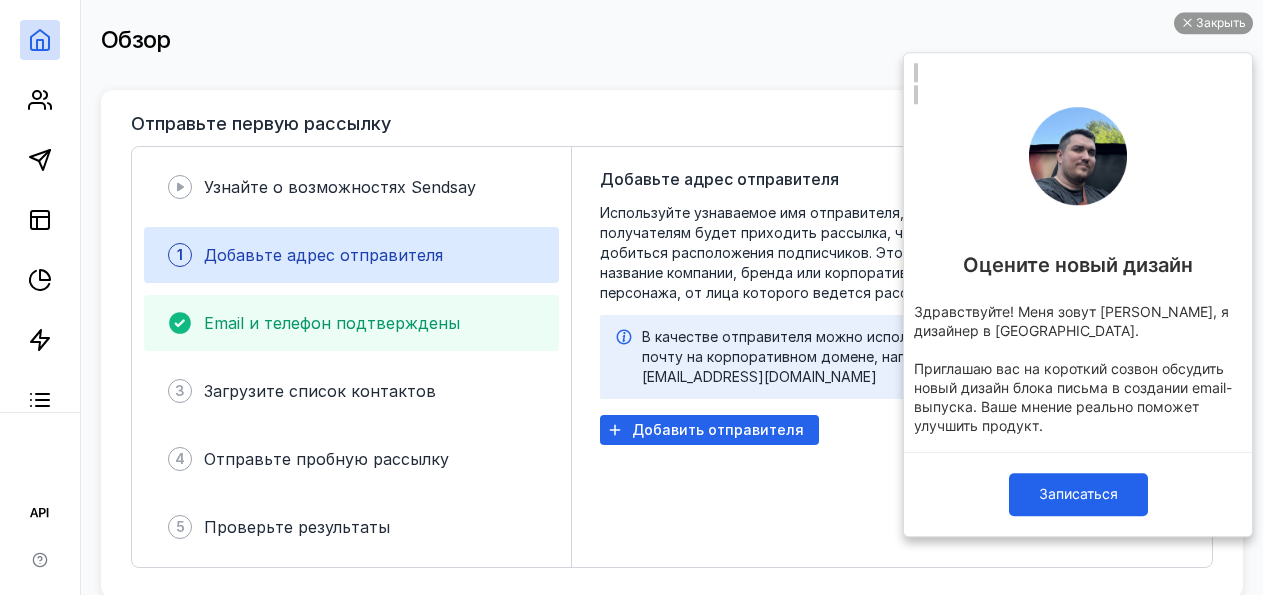 scroll, scrollTop: 204, scrollLeft: 0, axis: vertical 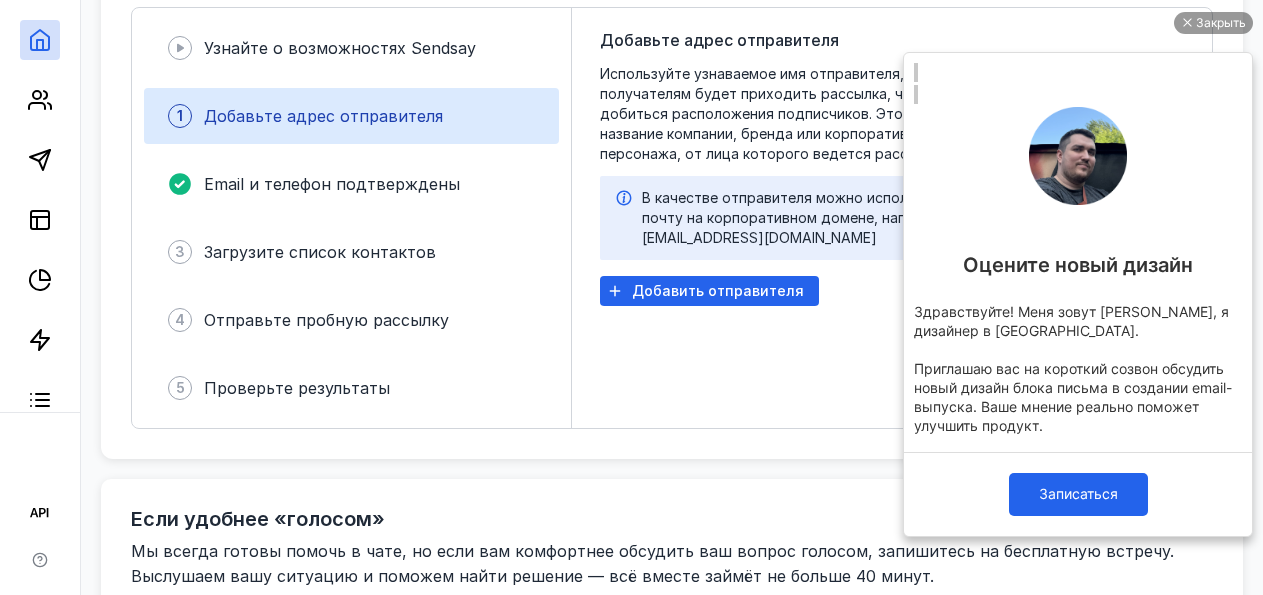 click on "Добавьте адрес отправителя Используйте узнаваемое имя отправителя, с которого получателям будет приходить рассылка, чтобы добиться расположения подписчиков. Это может быть название компании, бренда или корпоративного персонажа, от лица которого ведется рассылка В качестве отправителя можно использовать почту на корпоративном домене, например [EMAIL_ADDRESS][DOMAIN_NAME] Добавить отправителя" at bounding box center [796, 218] 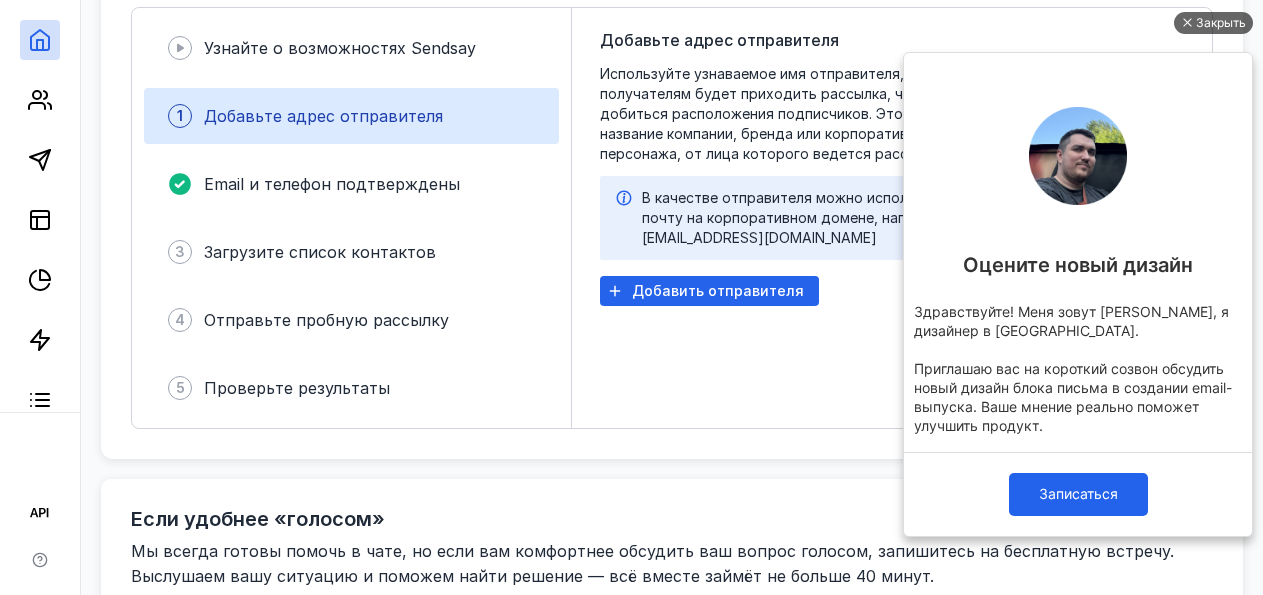 click on "Закрыть" at bounding box center [1221, 23] 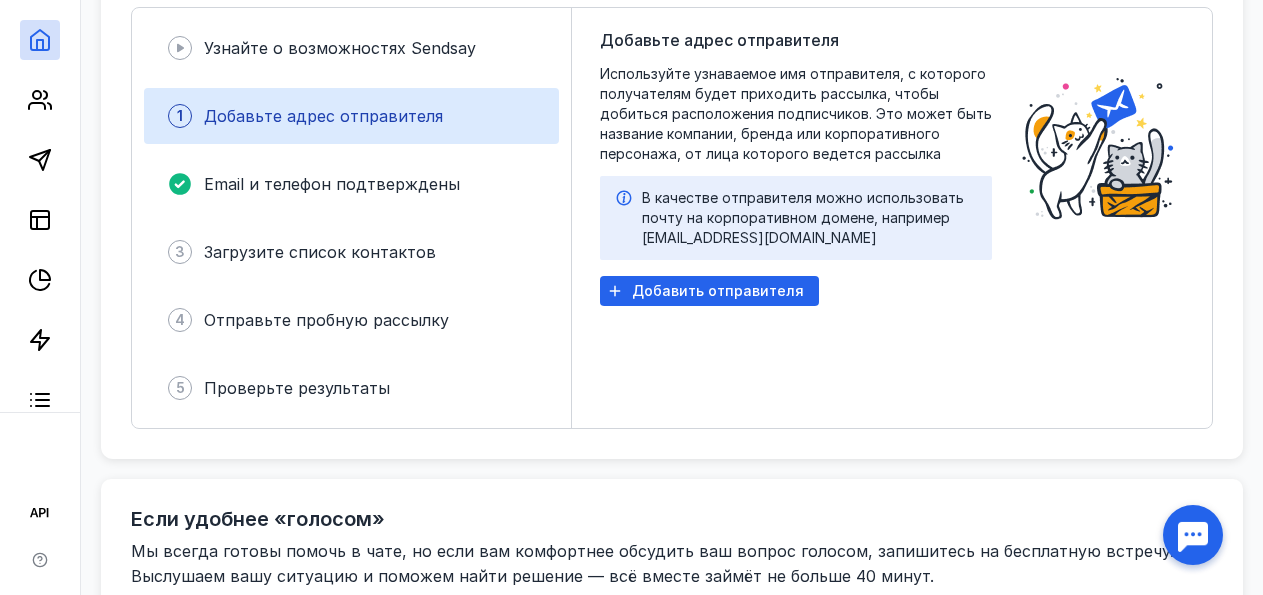 scroll, scrollTop: 0, scrollLeft: 0, axis: both 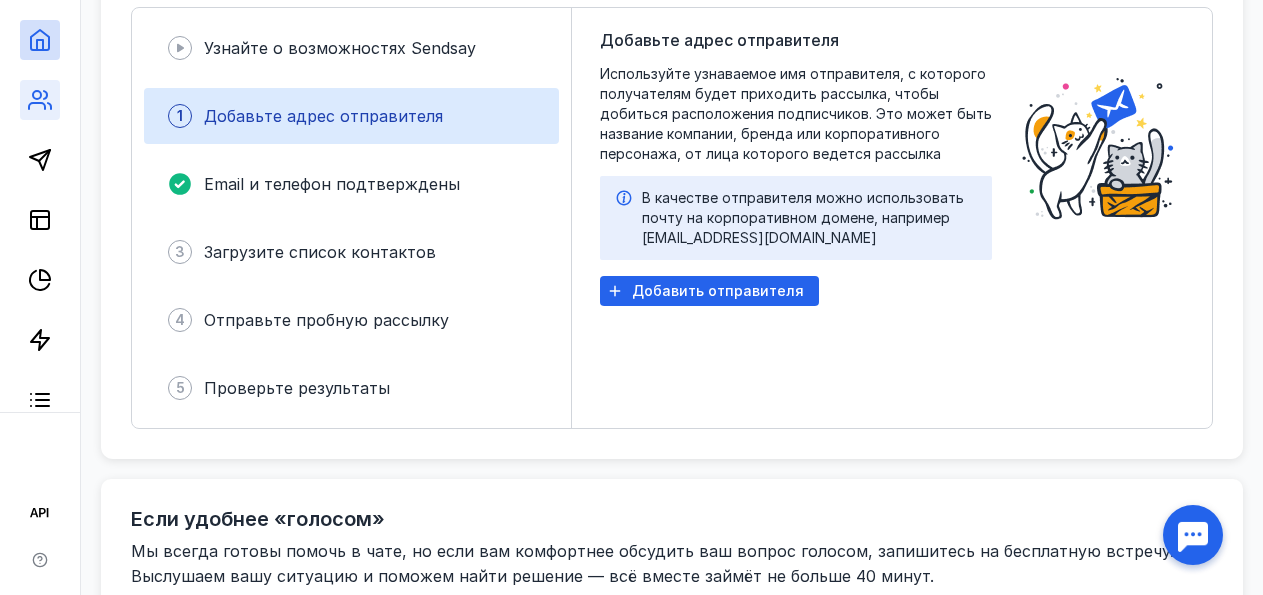 click at bounding box center [40, 100] 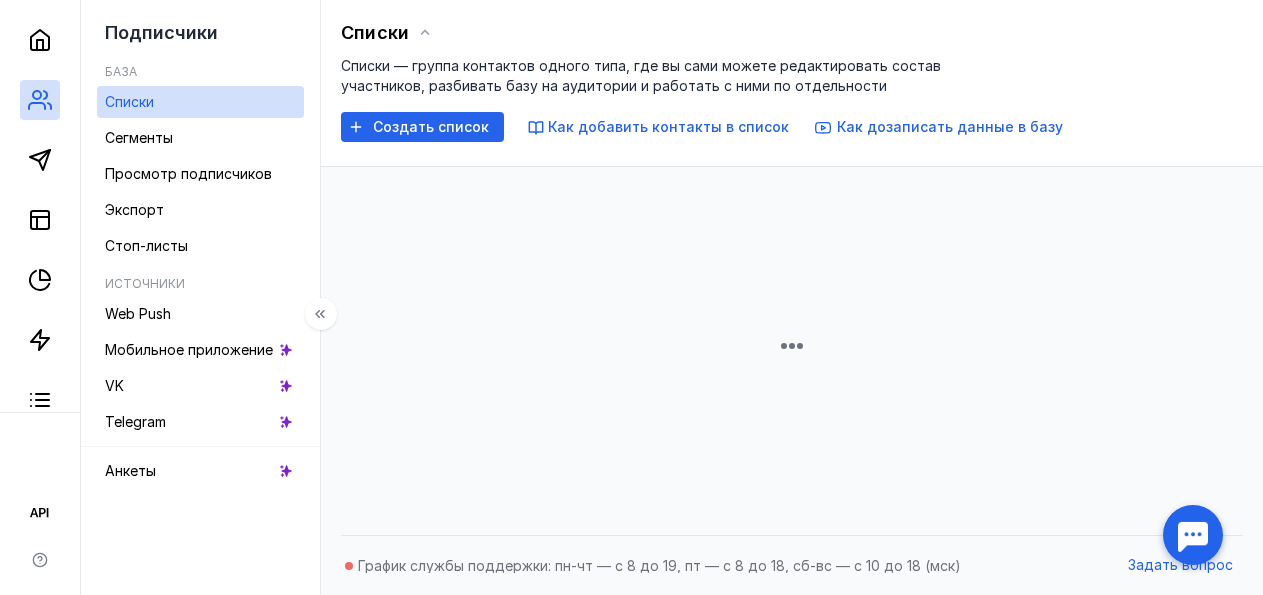 scroll, scrollTop: 60, scrollLeft: 0, axis: vertical 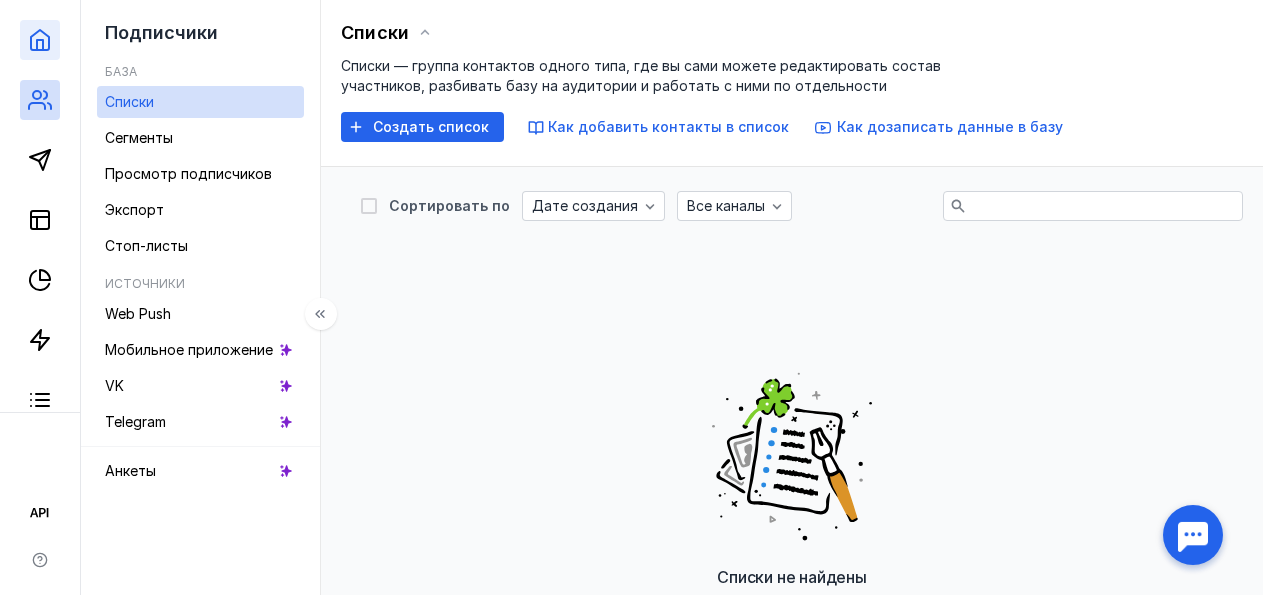 click 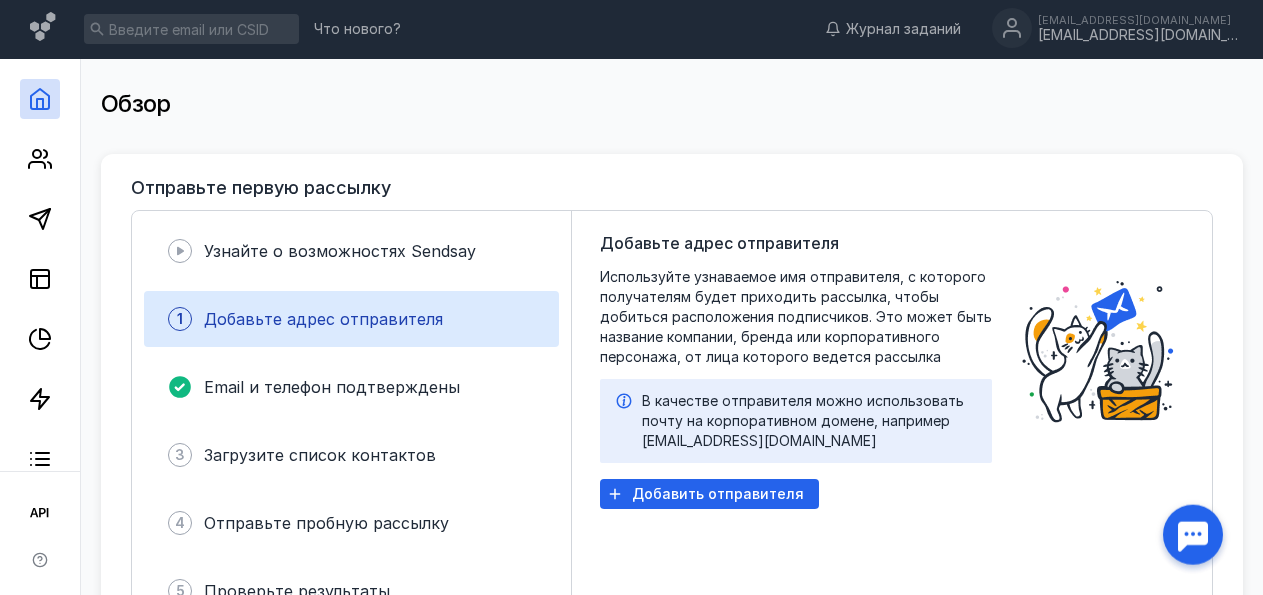scroll, scrollTop: 0, scrollLeft: 0, axis: both 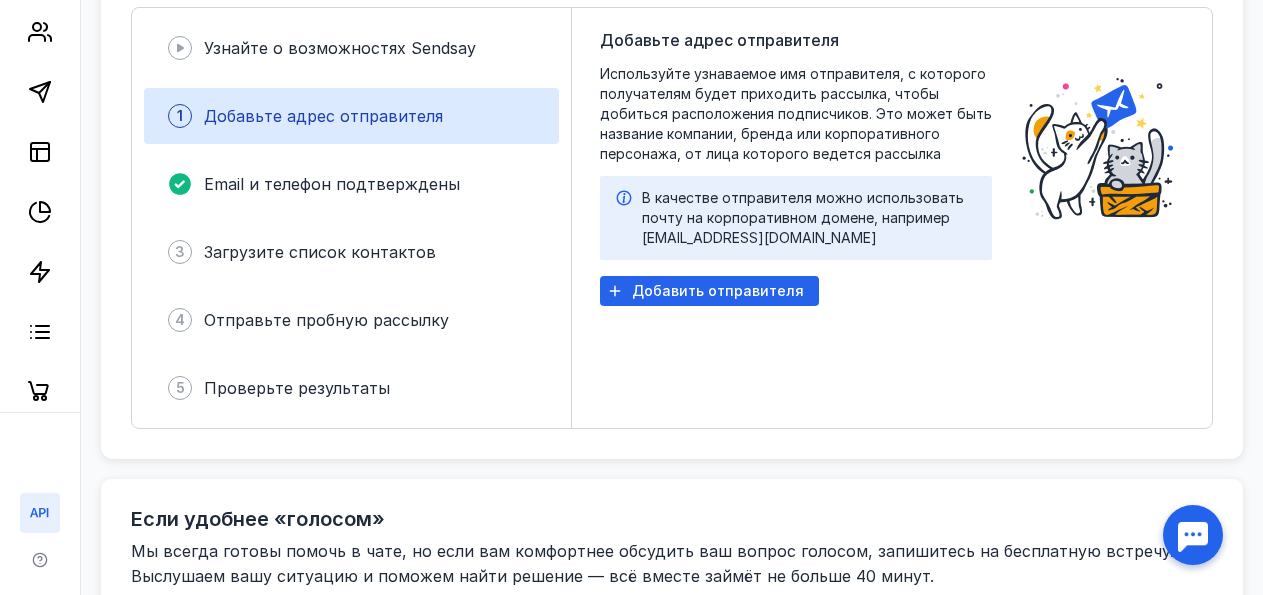 click 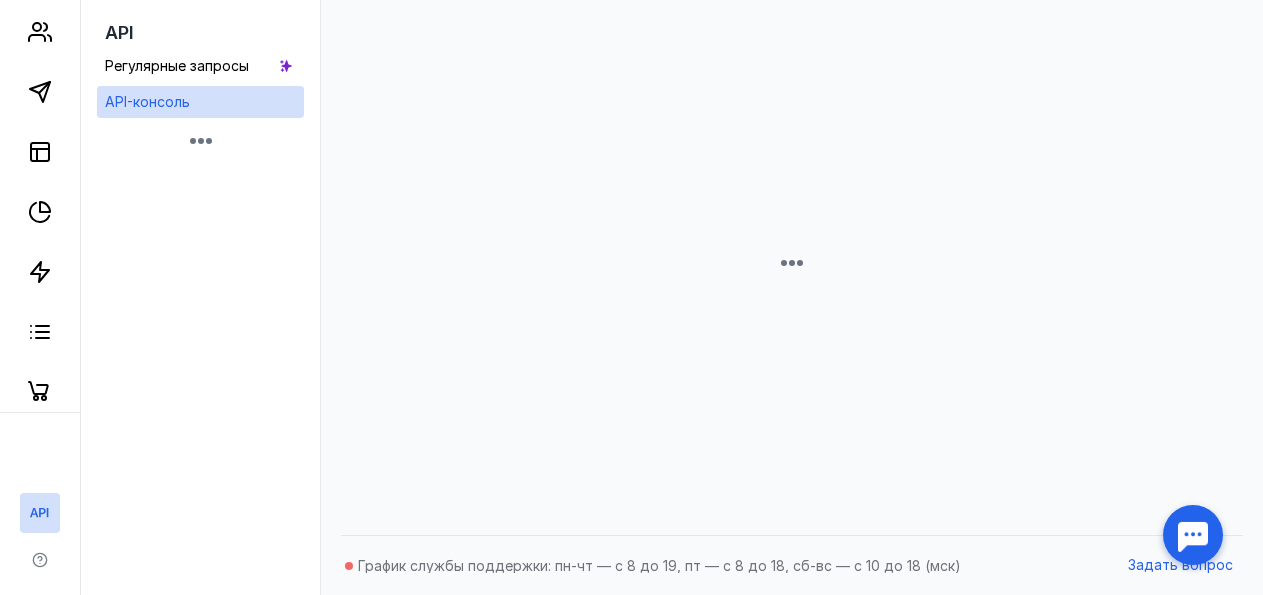 scroll, scrollTop: 60, scrollLeft: 0, axis: vertical 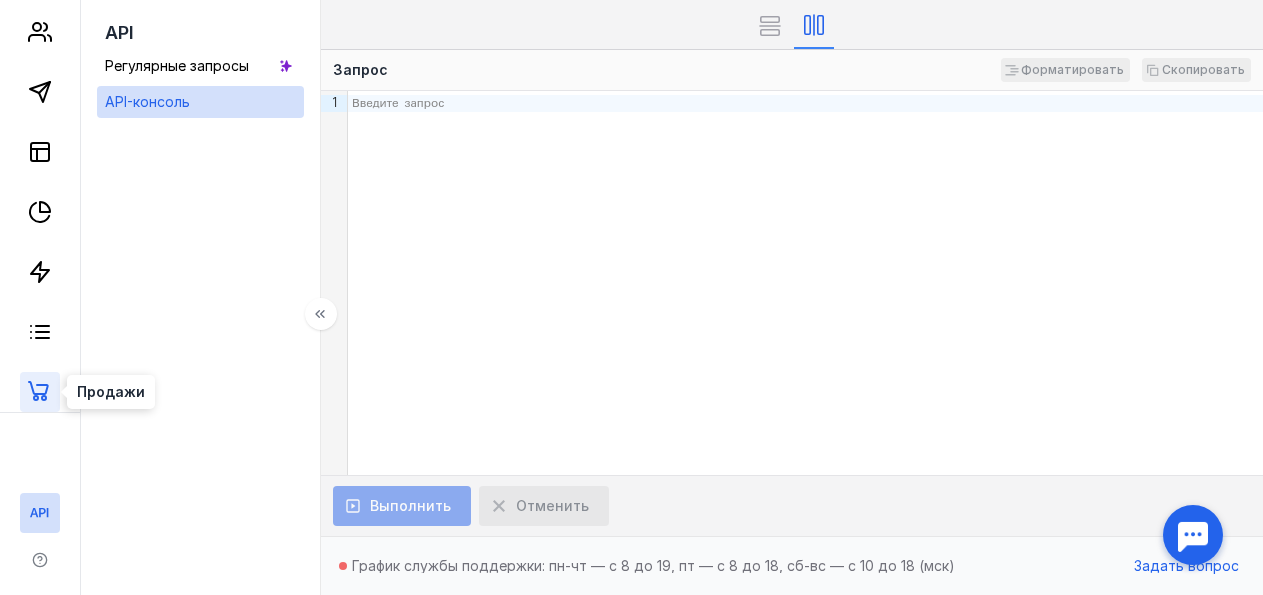 click 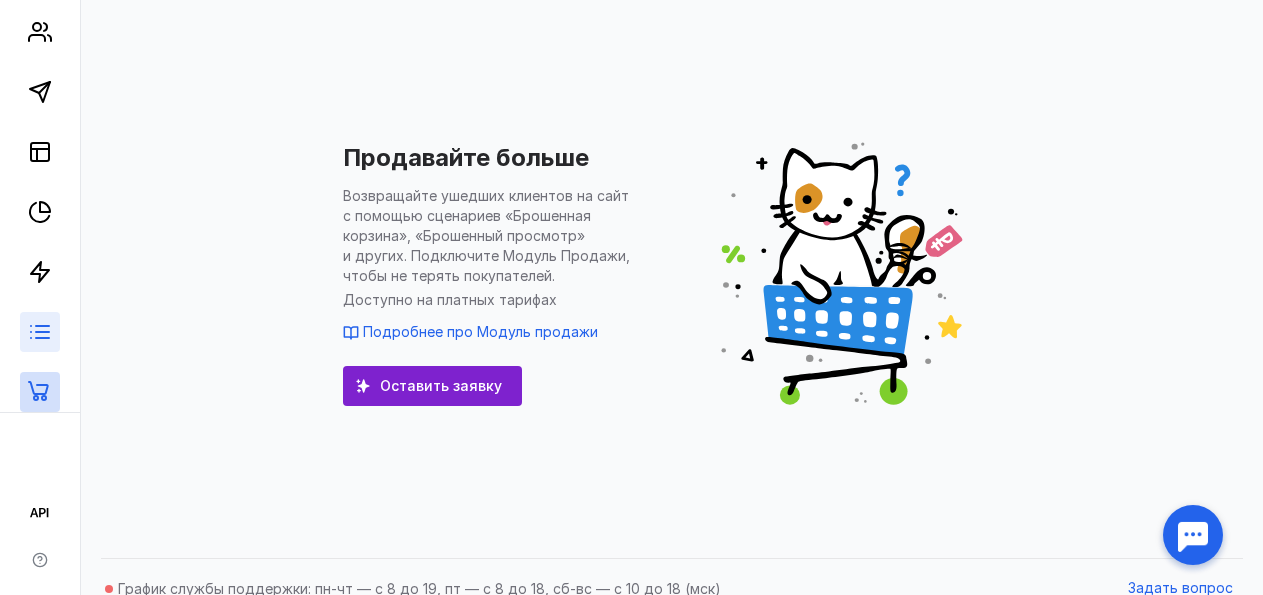 click at bounding box center (40, 332) 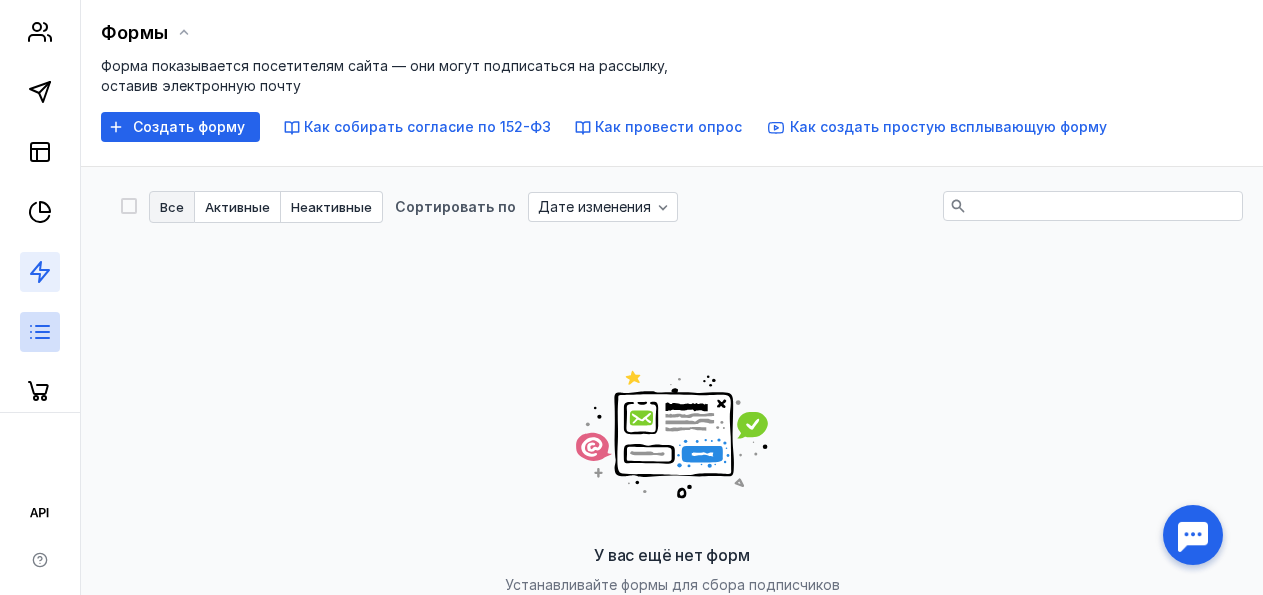 click 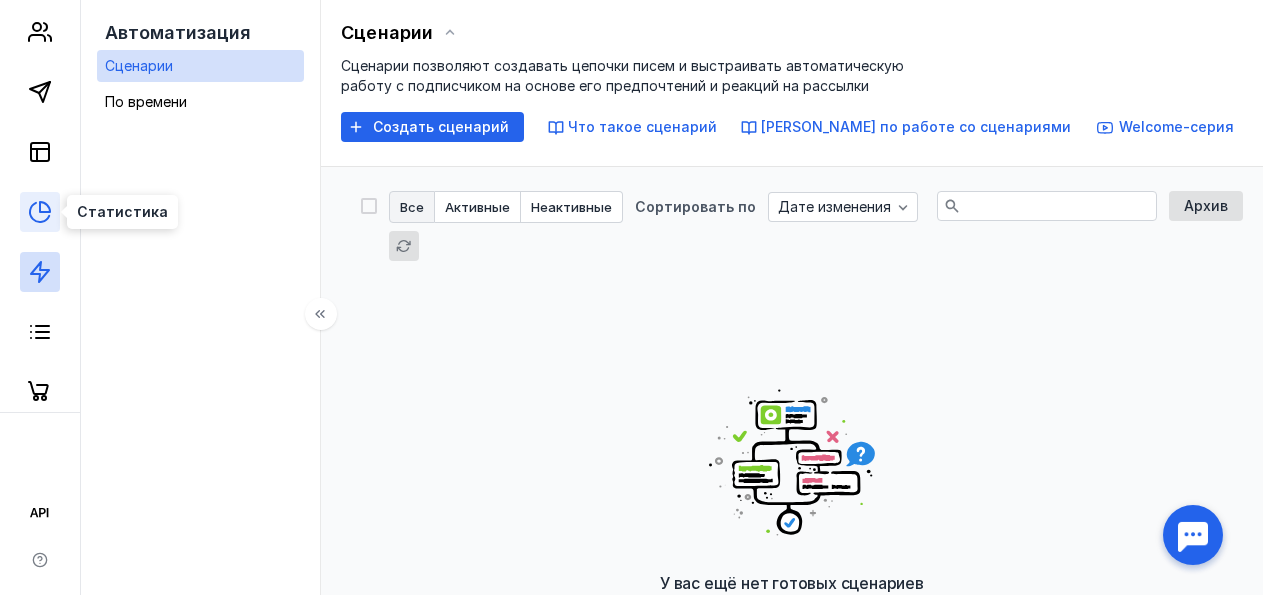 click 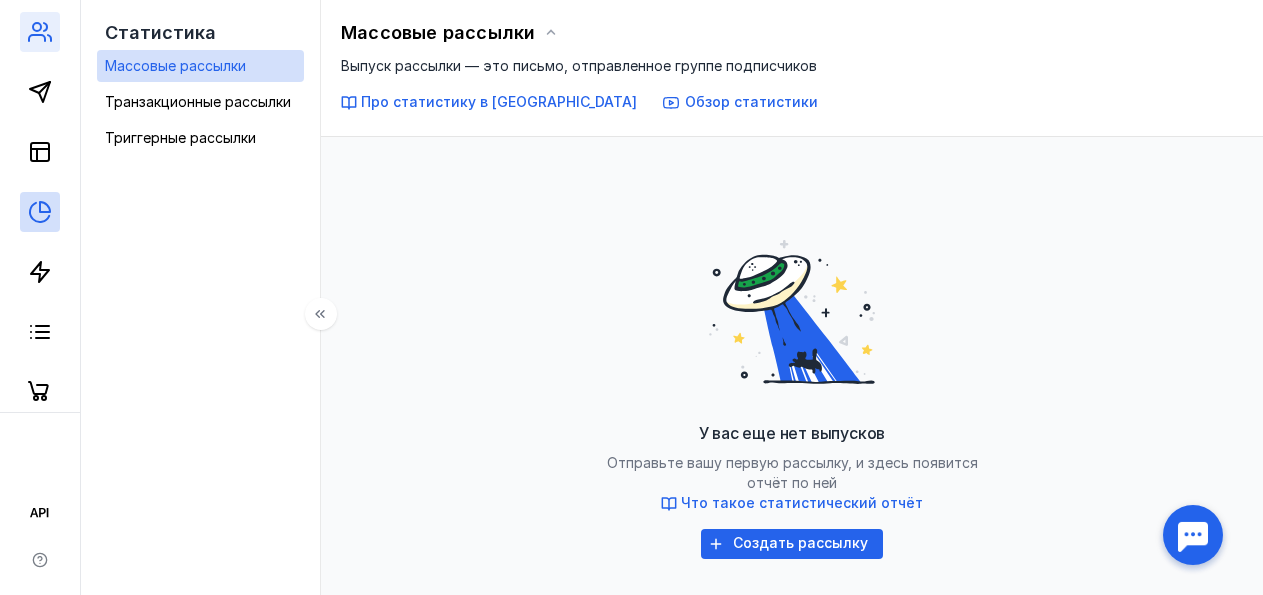 click at bounding box center (40, 32) 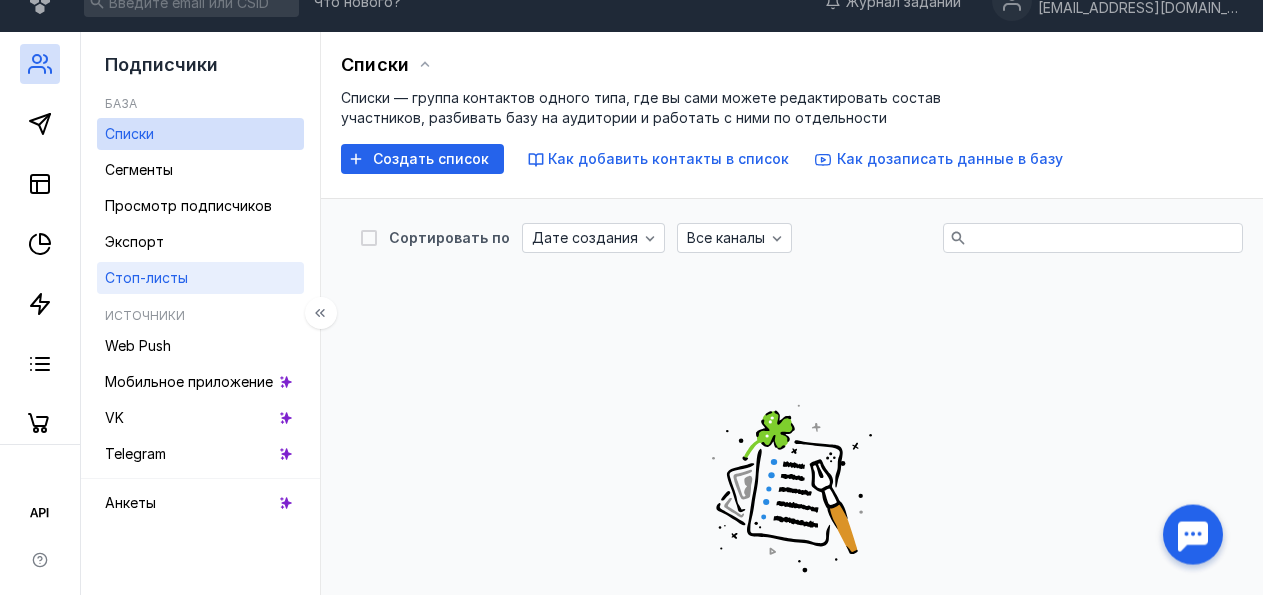 scroll, scrollTop: 0, scrollLeft: 0, axis: both 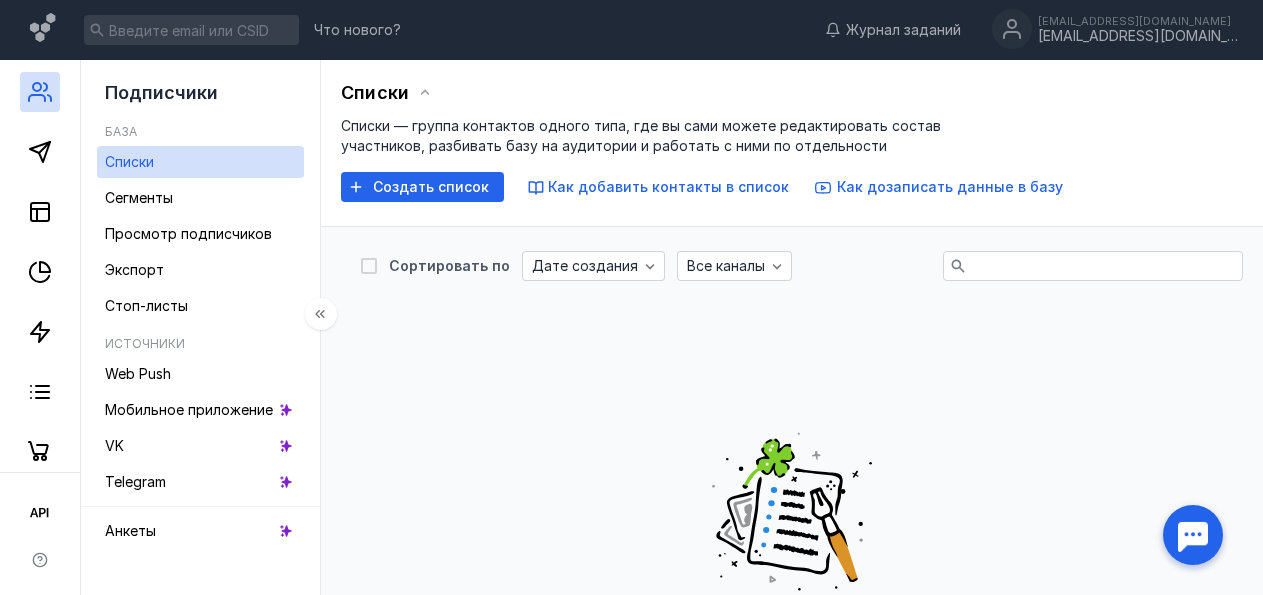 click on "Списки" at bounding box center (200, 162) 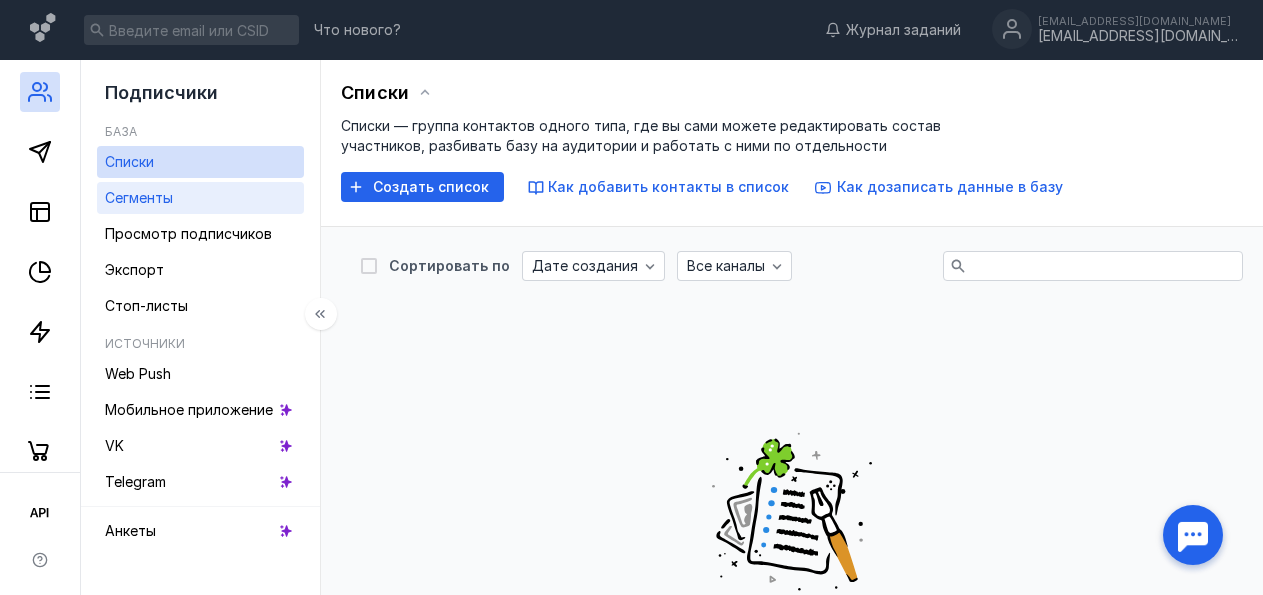 click on "Сегменты" at bounding box center (200, 198) 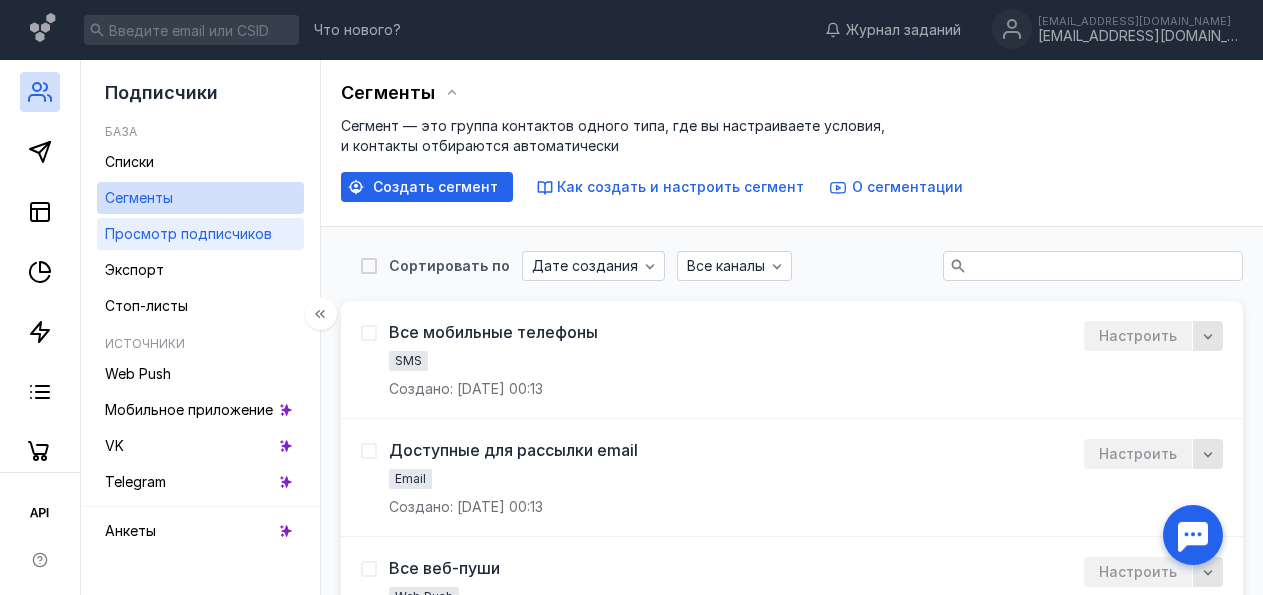 click on "Просмотр подписчиков" at bounding box center [188, 233] 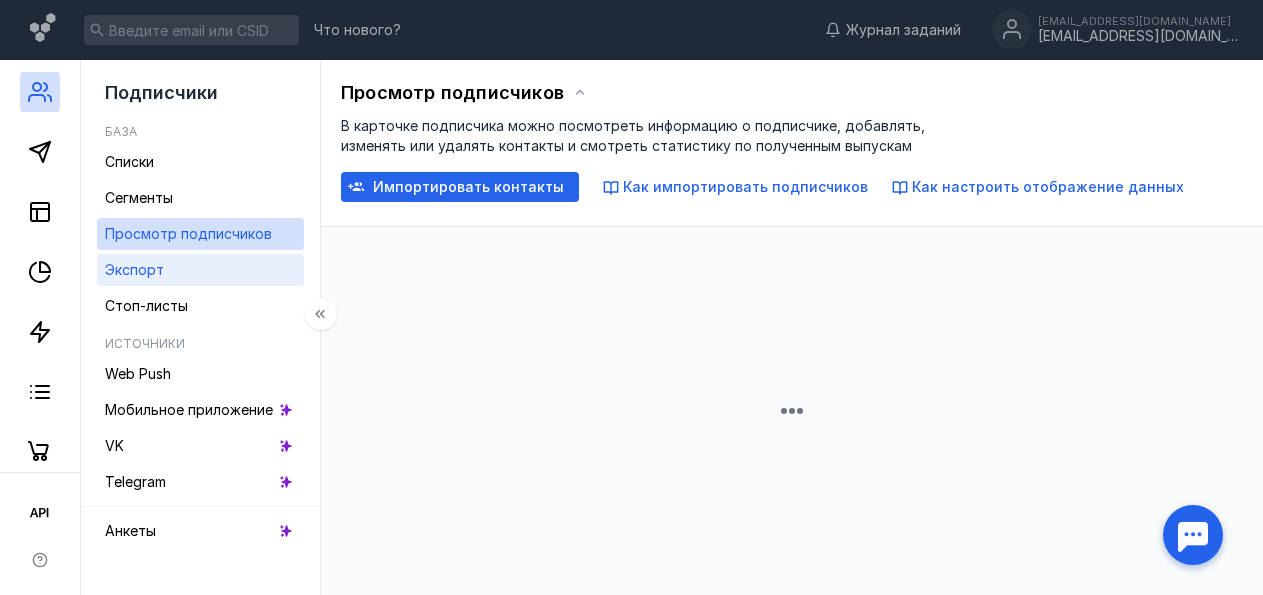 click on "Экспорт" at bounding box center (200, 270) 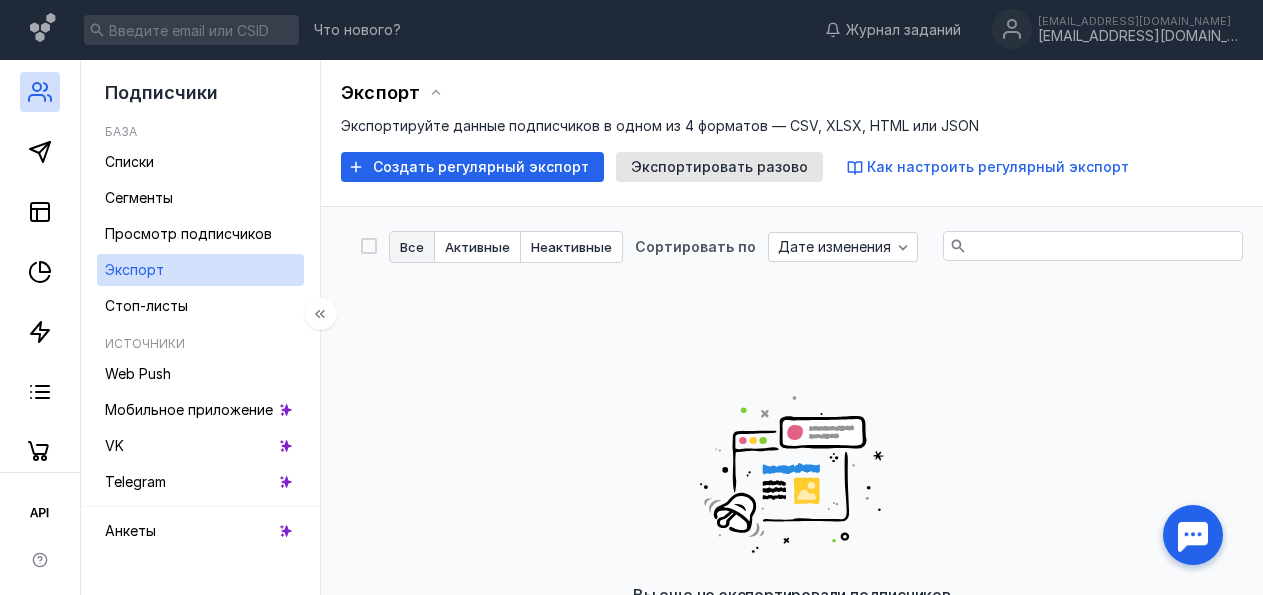click on "Стоп-листы" at bounding box center [146, 305] 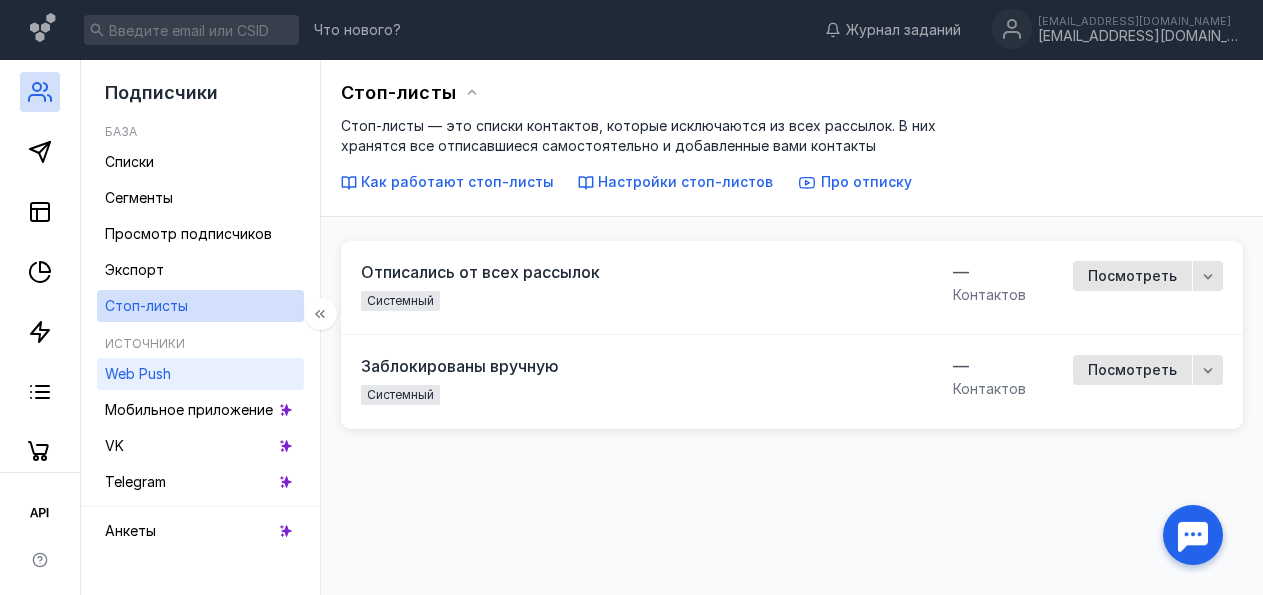 click on "Web Push" at bounding box center (200, 374) 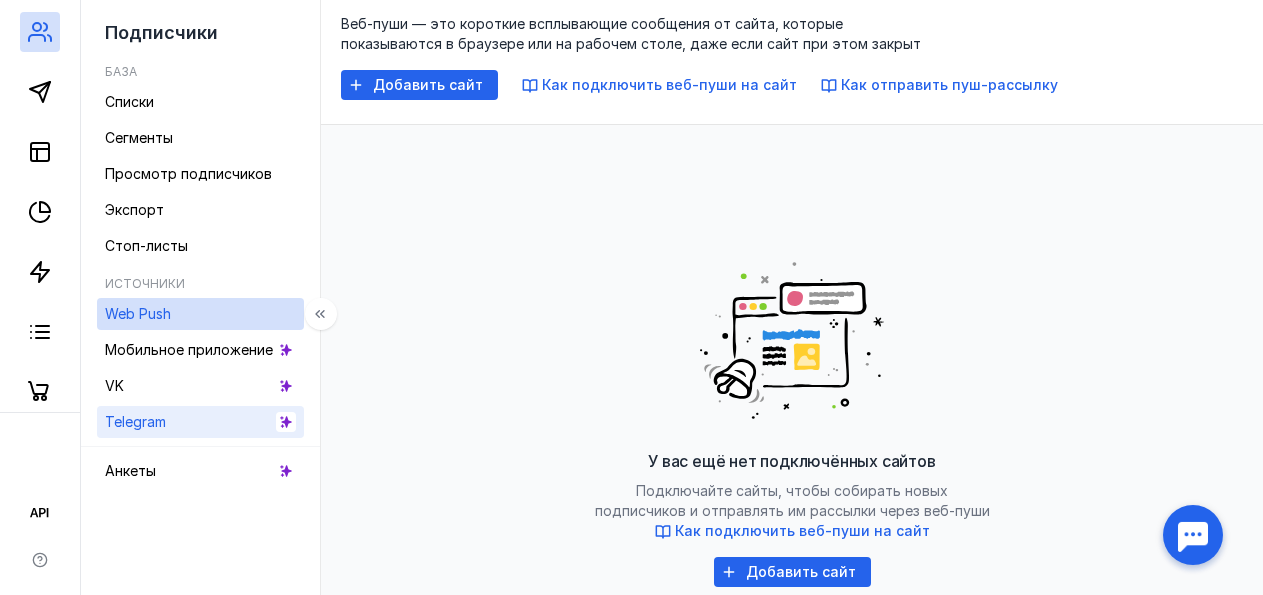 click on "Telegram" at bounding box center [200, 422] 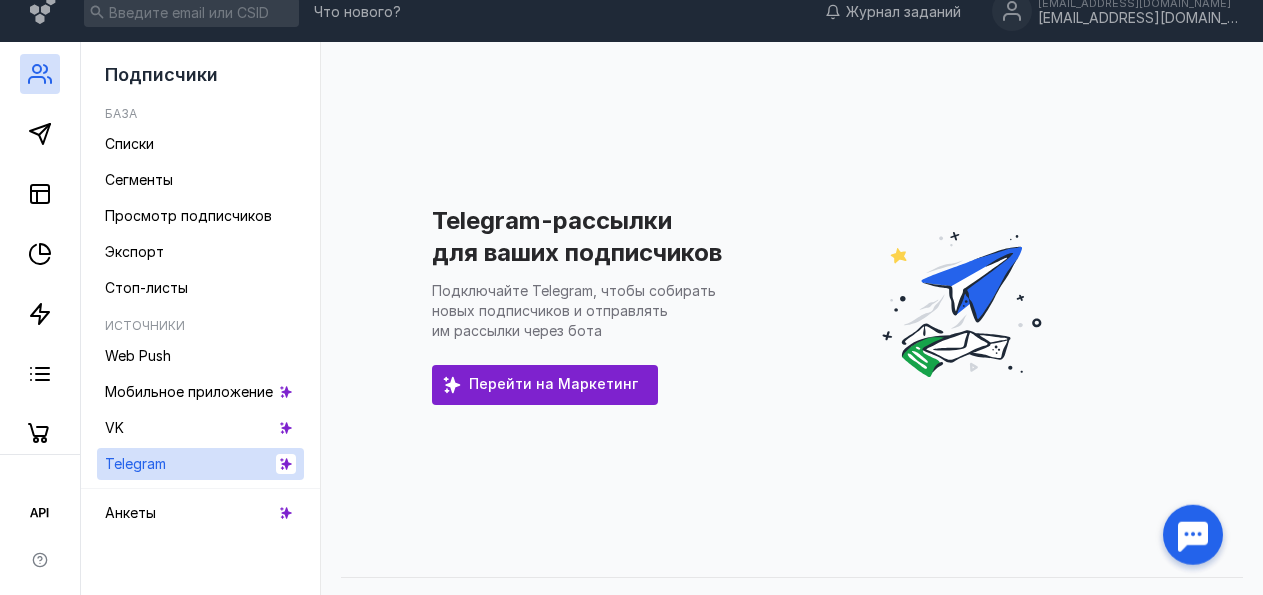 scroll, scrollTop: 0, scrollLeft: 0, axis: both 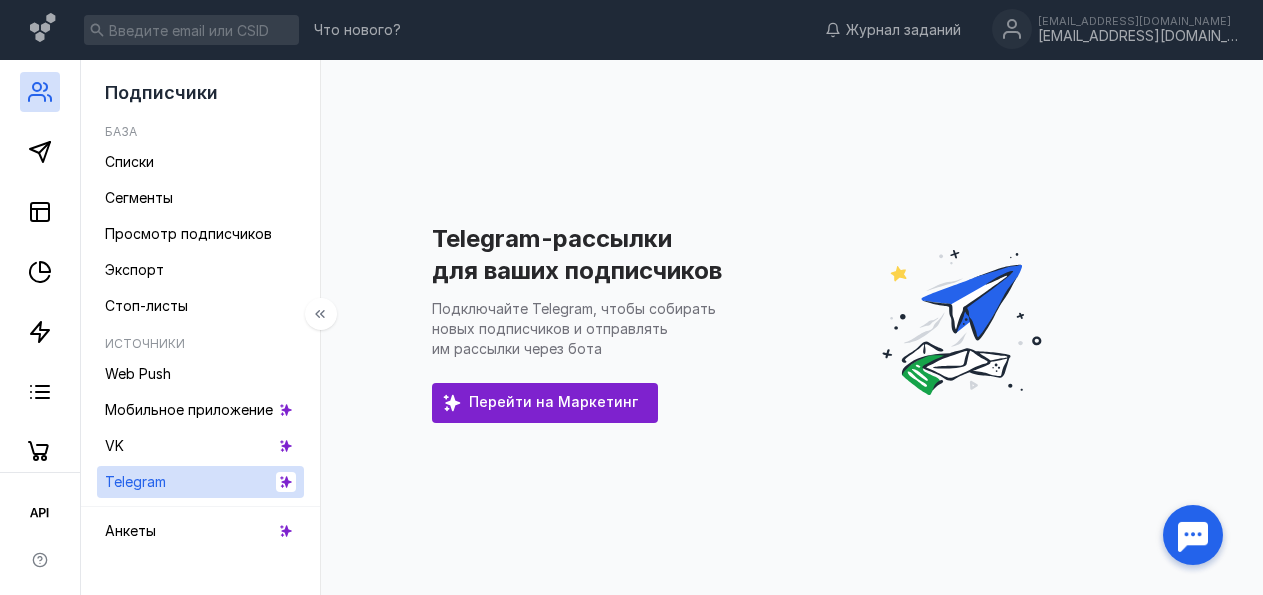 click on "База" at bounding box center [204, 132] 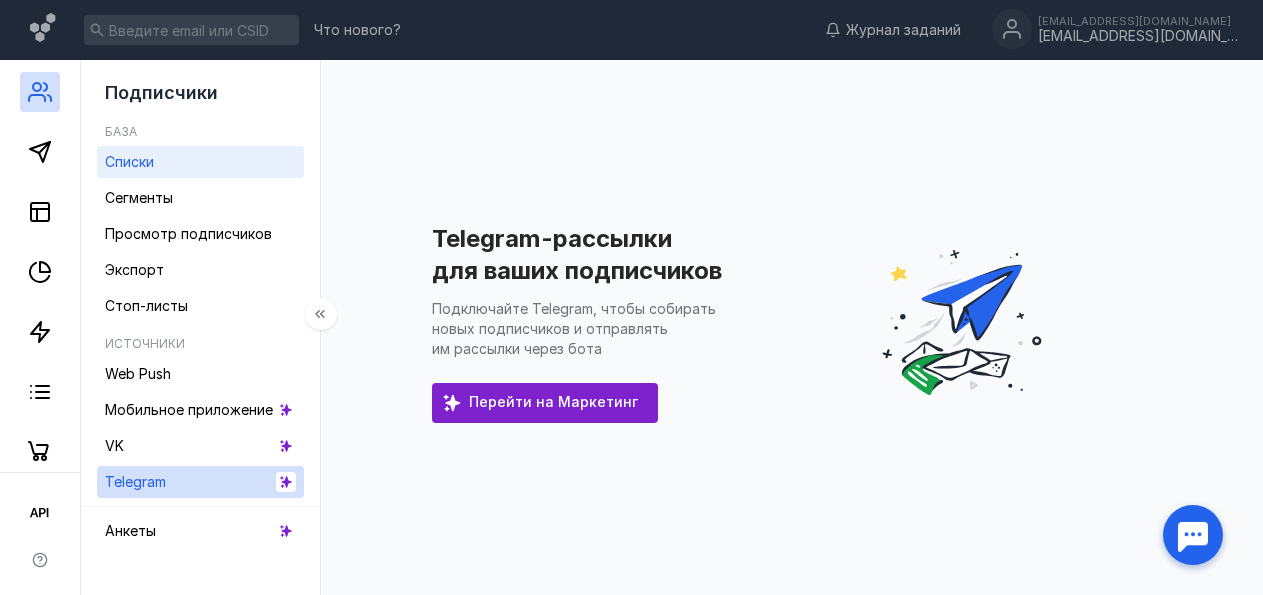 click on "Списки" at bounding box center (200, 162) 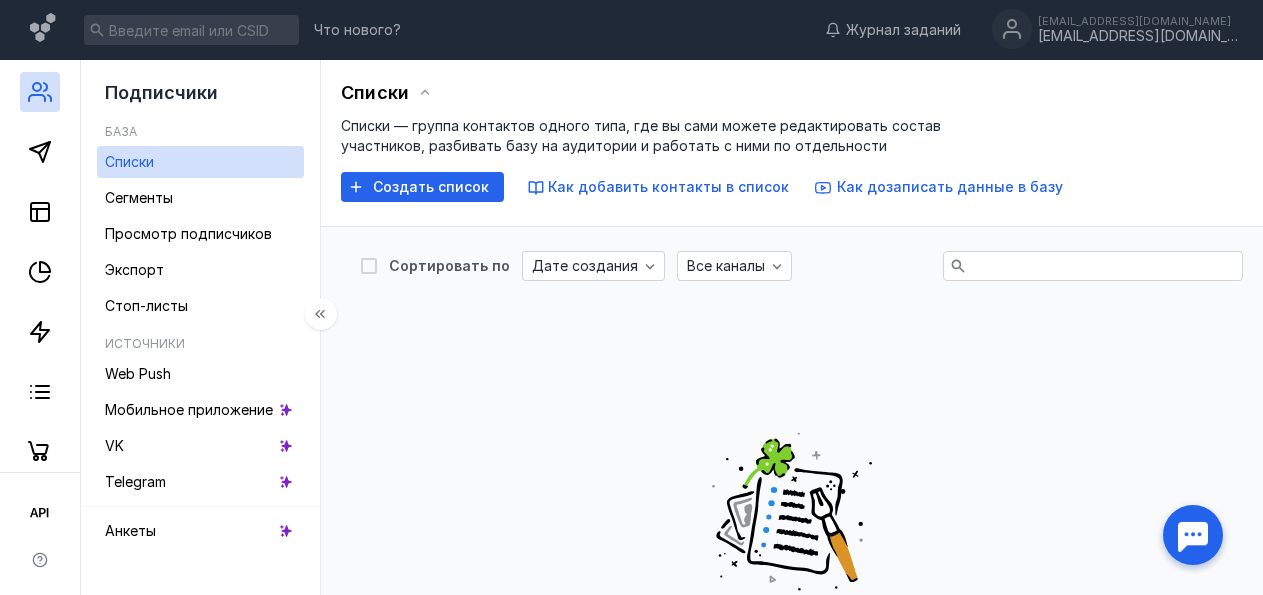 click on "Подписчики" at bounding box center [200, 93] 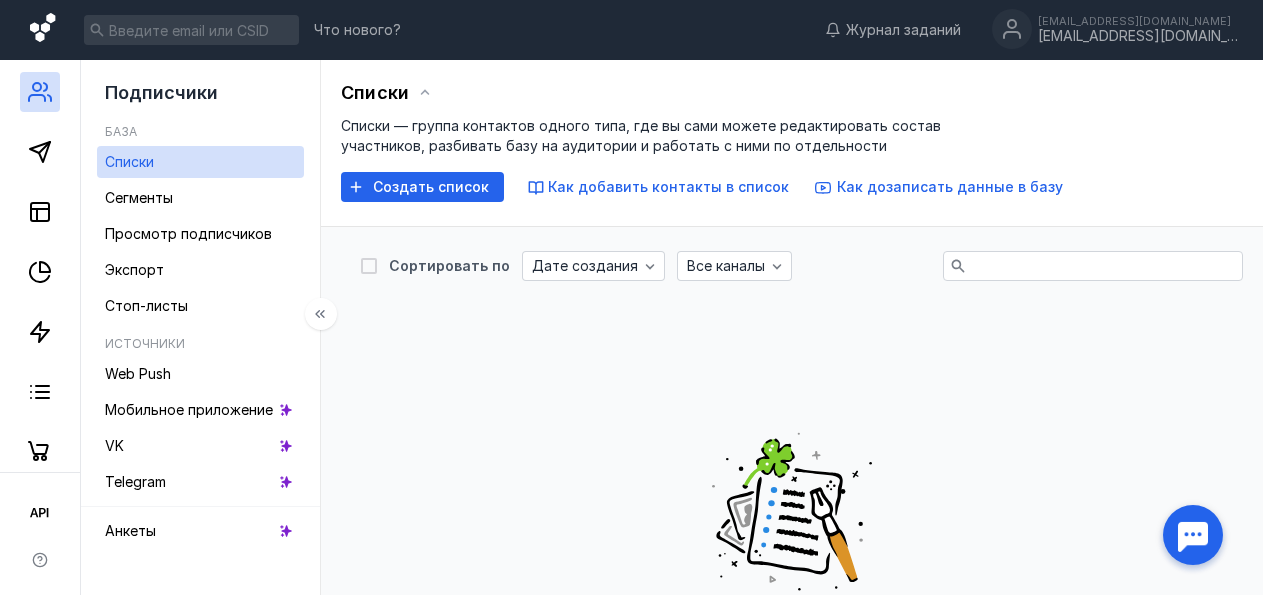 click 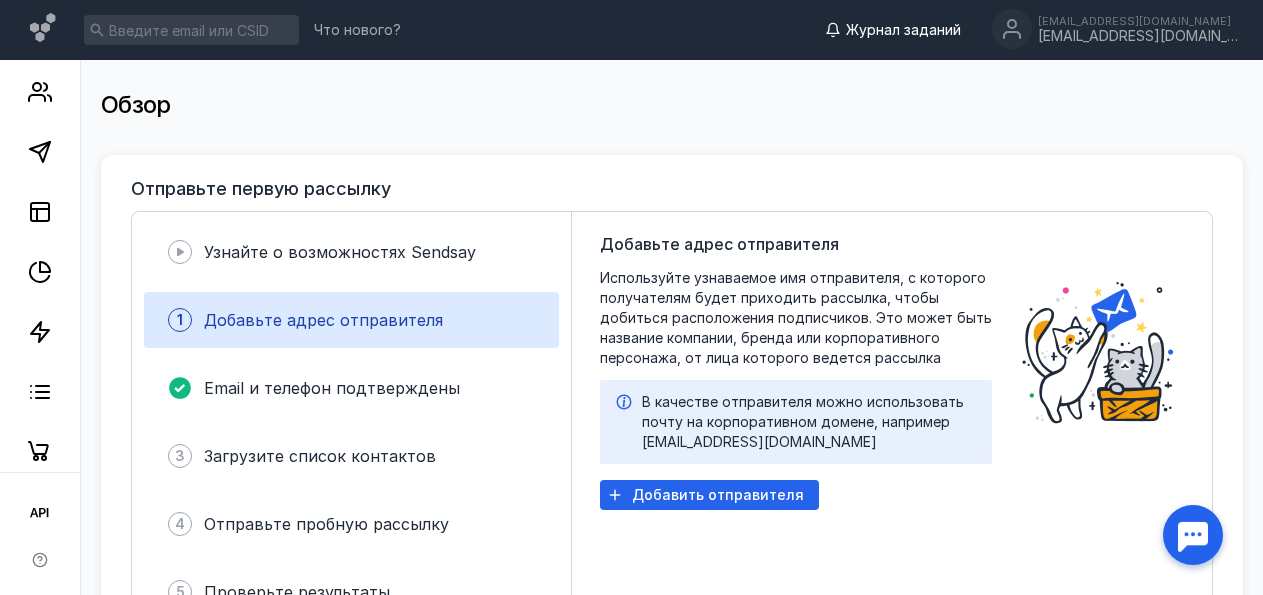 click on "Журнал заданий" at bounding box center [903, 30] 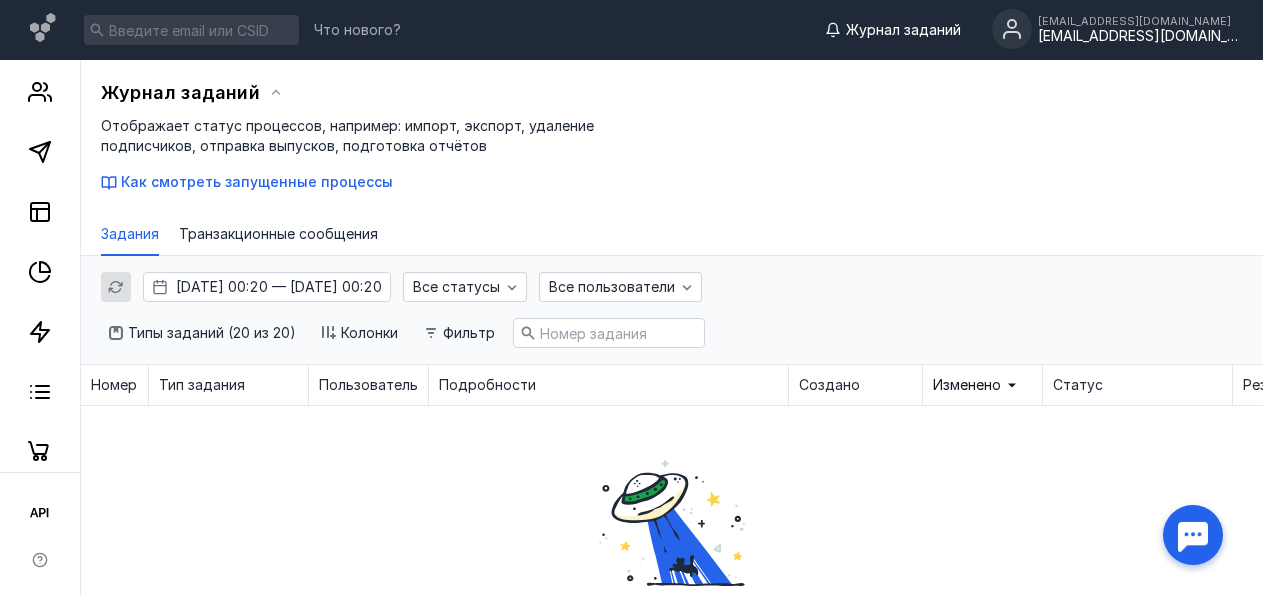 click on "[EMAIL_ADDRESS][DOMAIN_NAME]" at bounding box center [1138, 21] 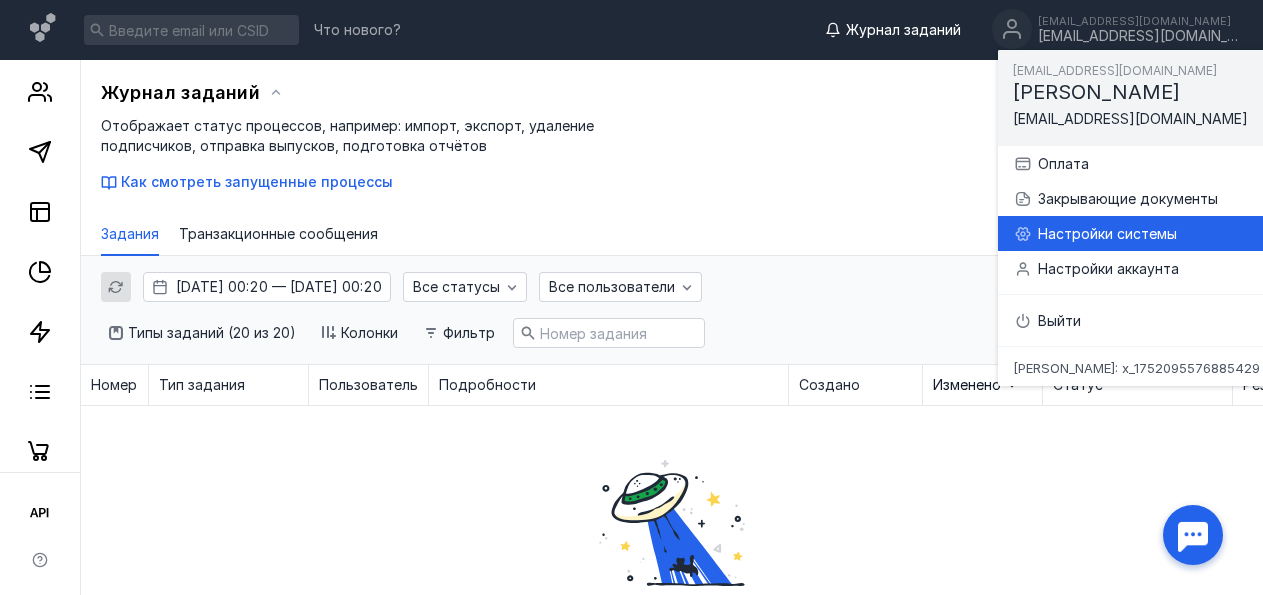 click on "Настройки системы" at bounding box center [1159, 234] 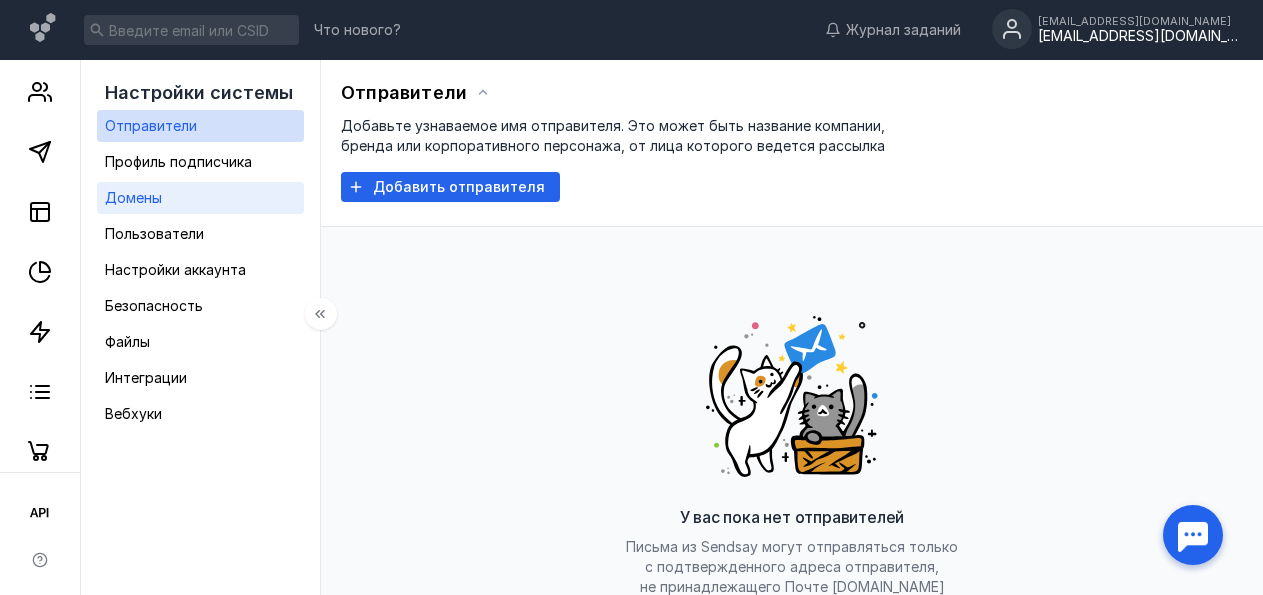 click on "Домены" at bounding box center [200, 198] 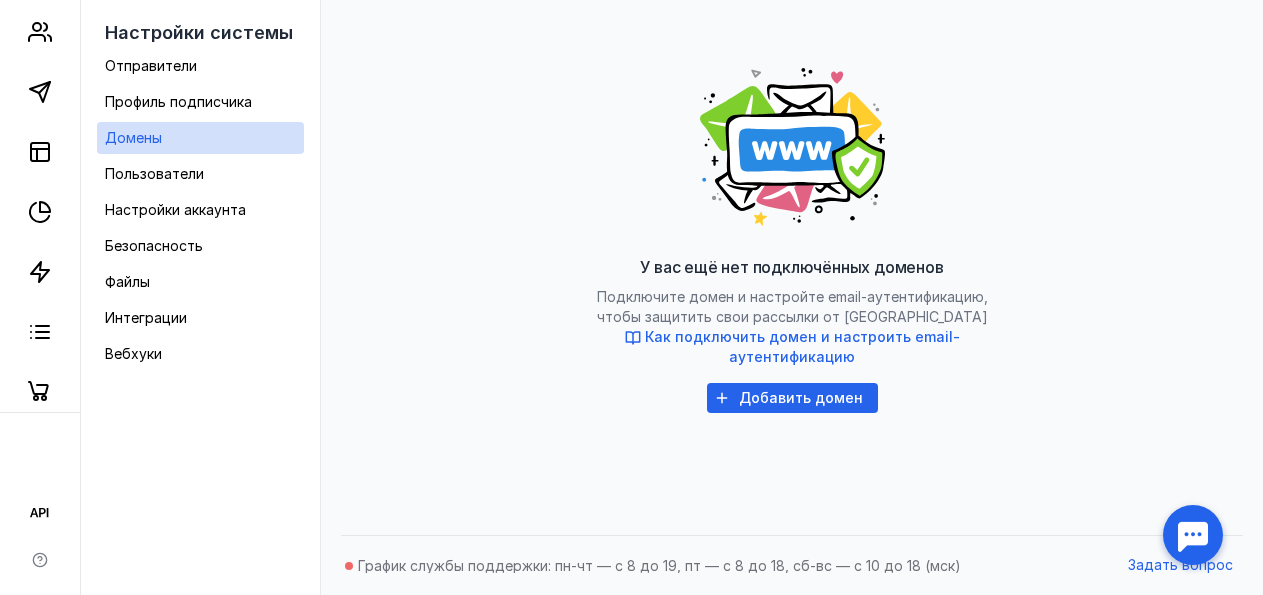 scroll, scrollTop: 0, scrollLeft: 0, axis: both 